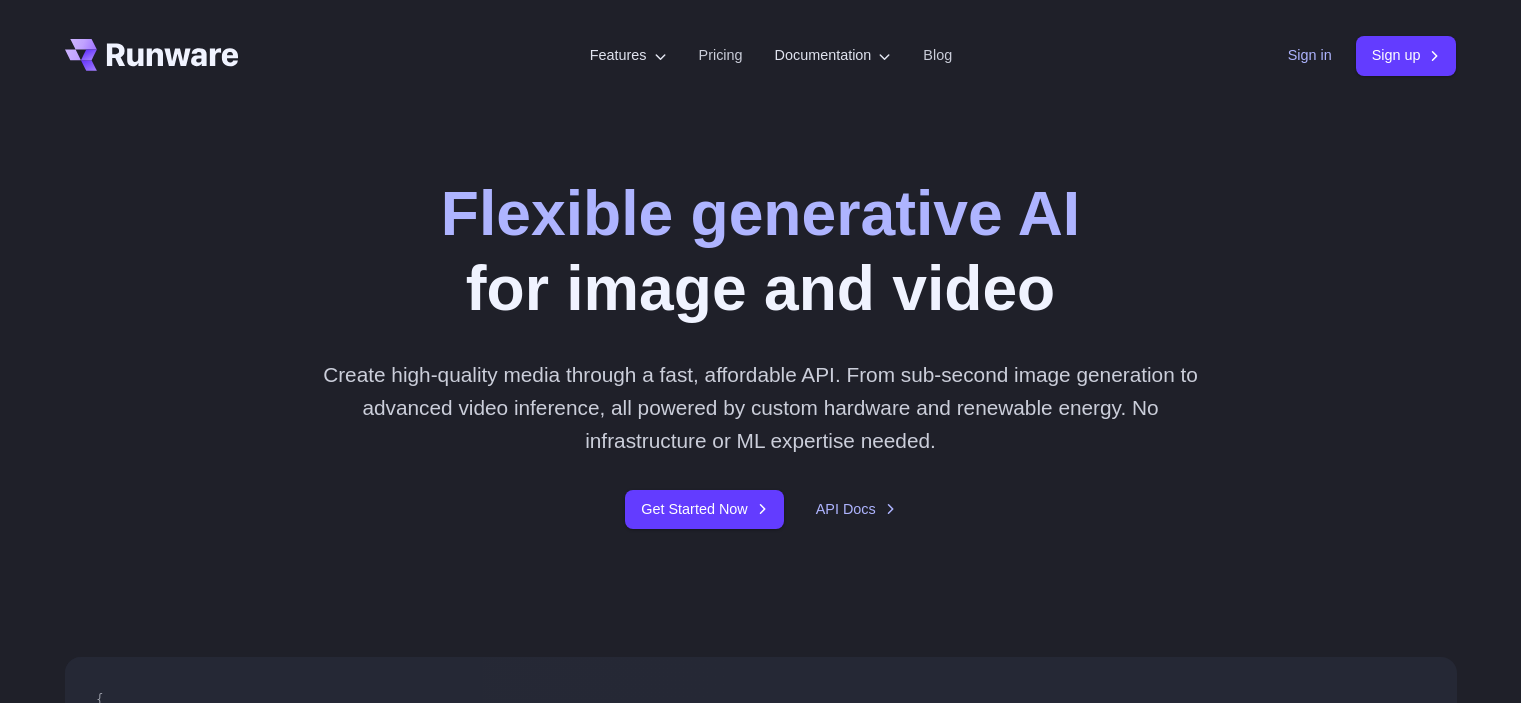 scroll, scrollTop: 0, scrollLeft: 0, axis: both 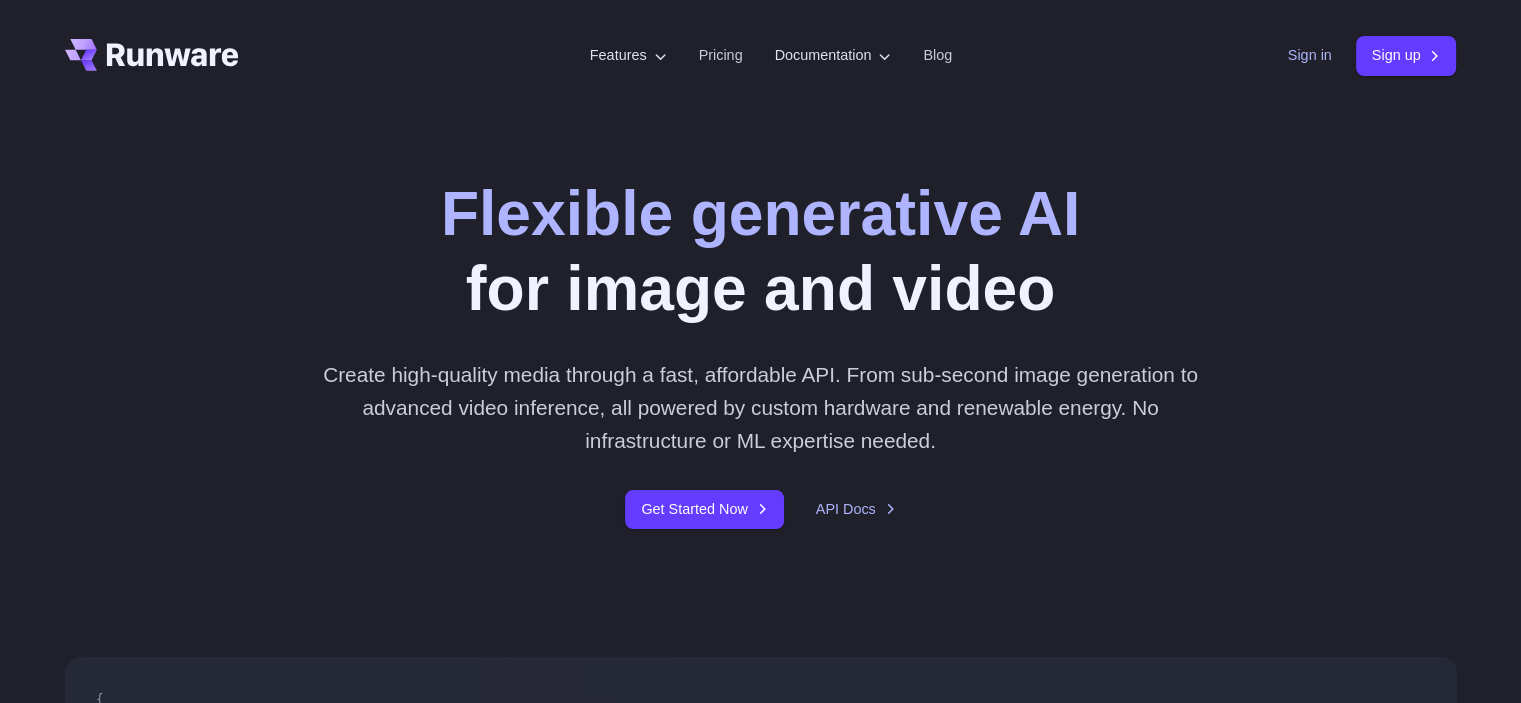 click on "Sign in" at bounding box center [1310, 55] 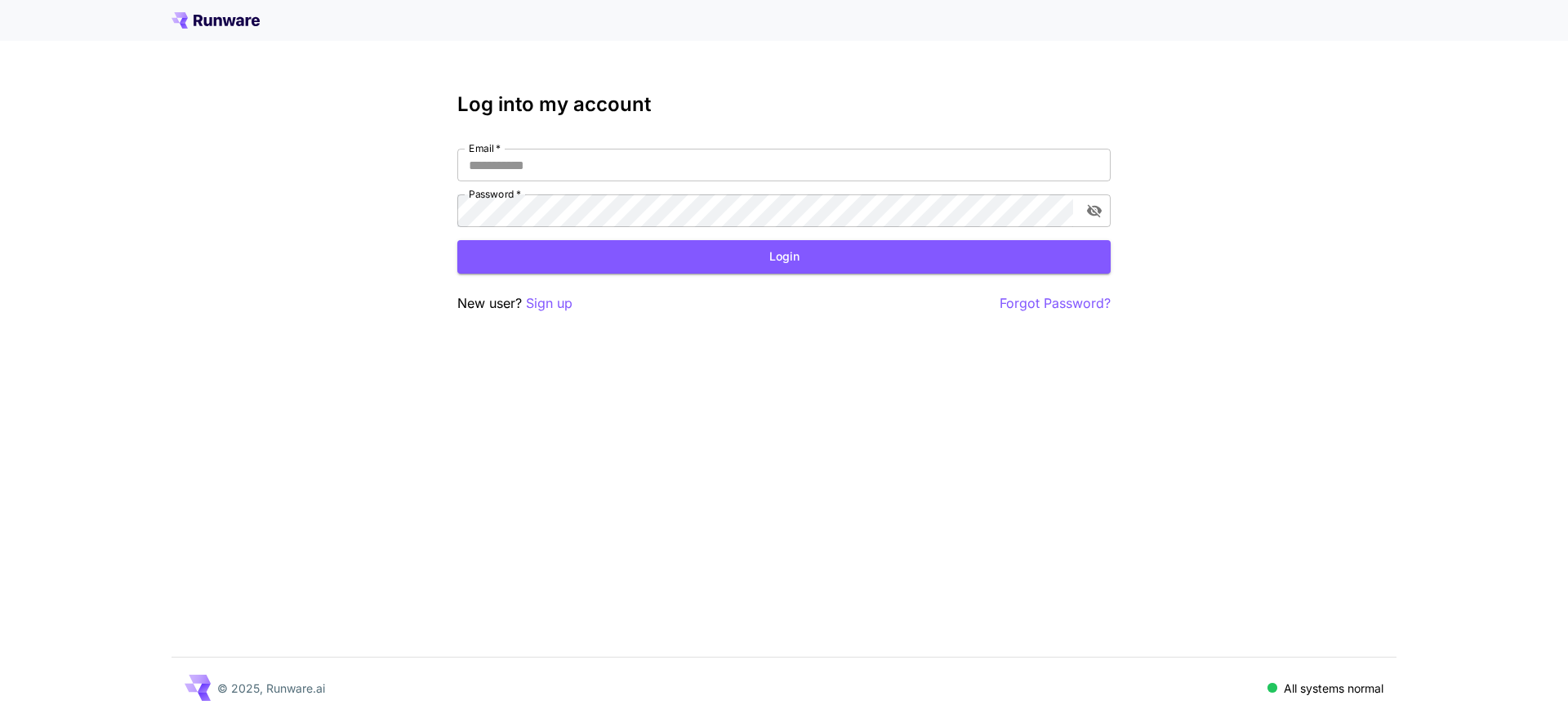 scroll, scrollTop: 0, scrollLeft: 0, axis: both 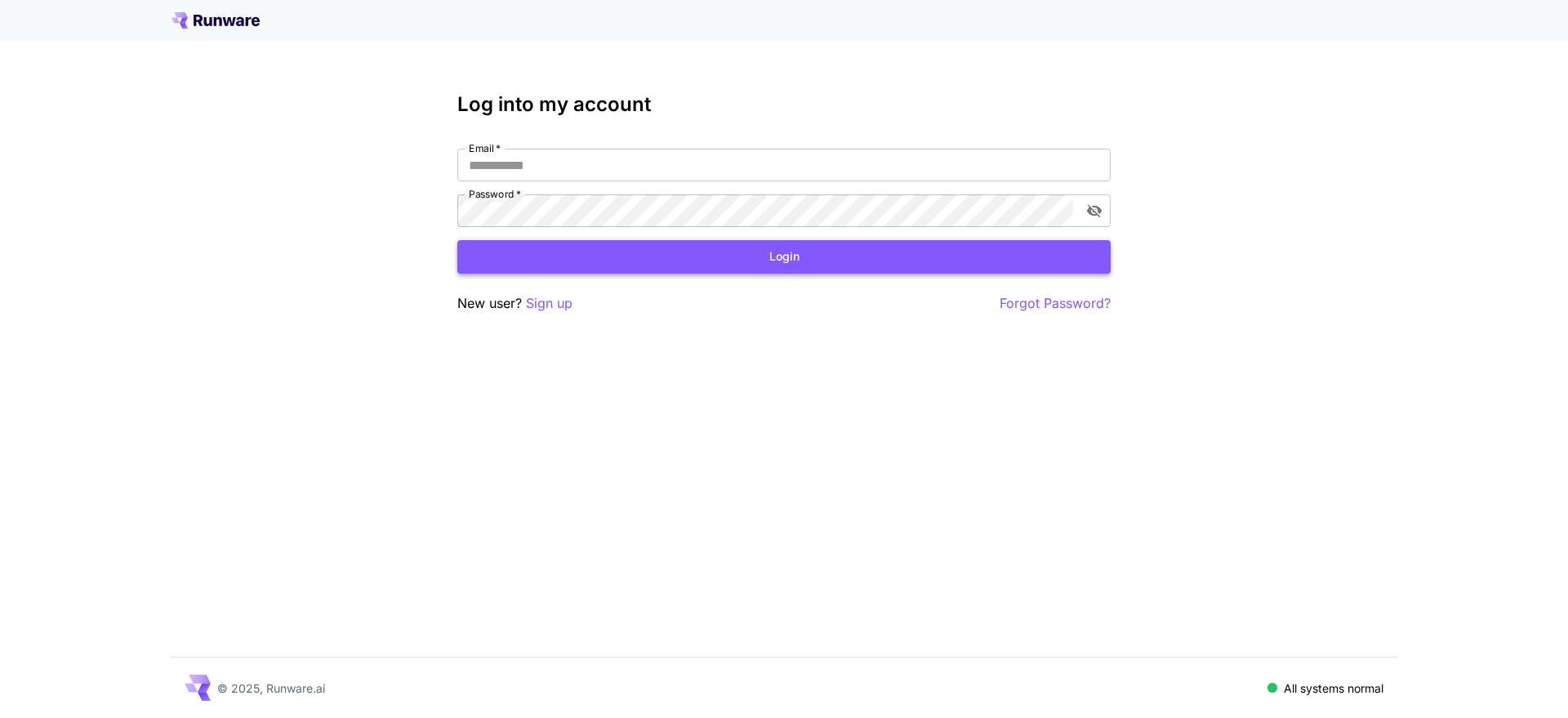 type on "**********" 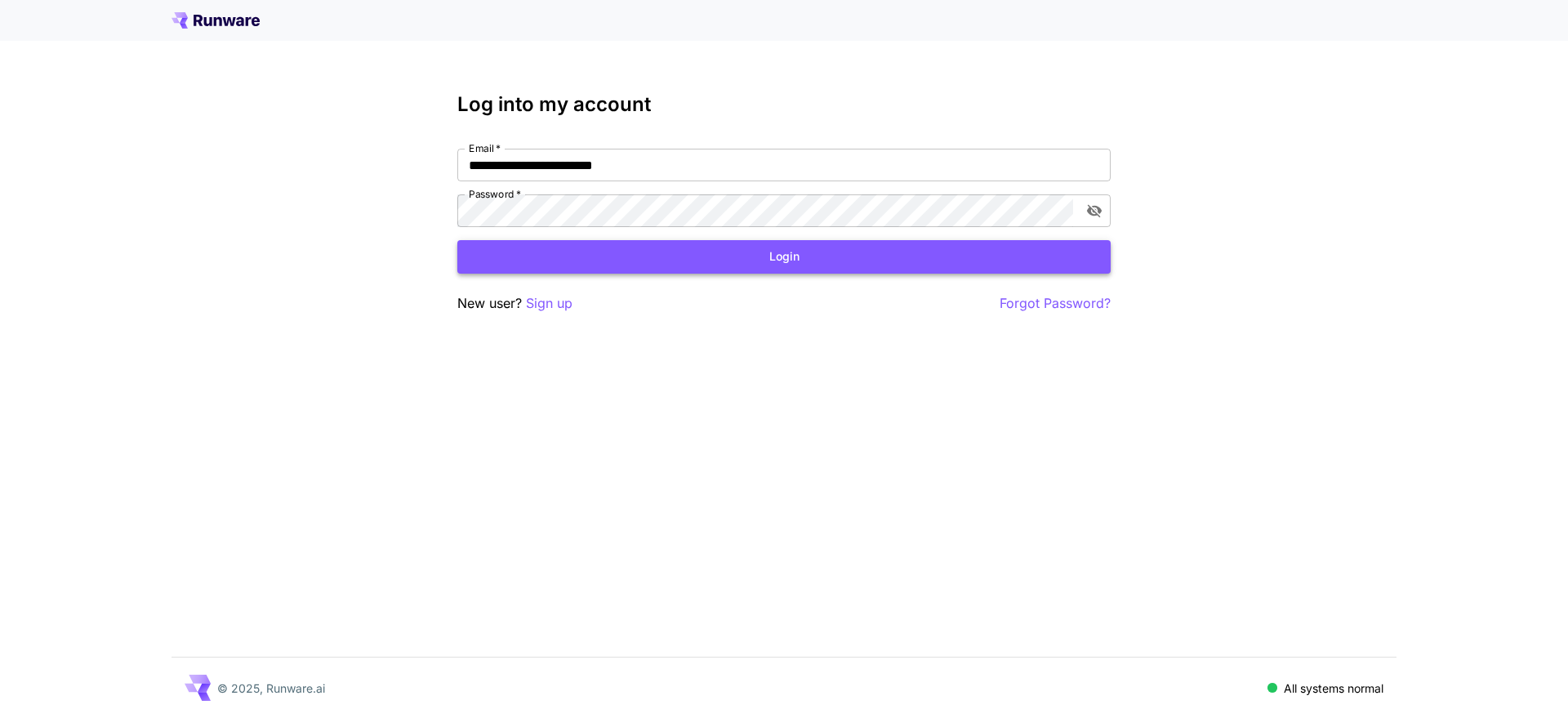 click on "Login" at bounding box center [784, 256] 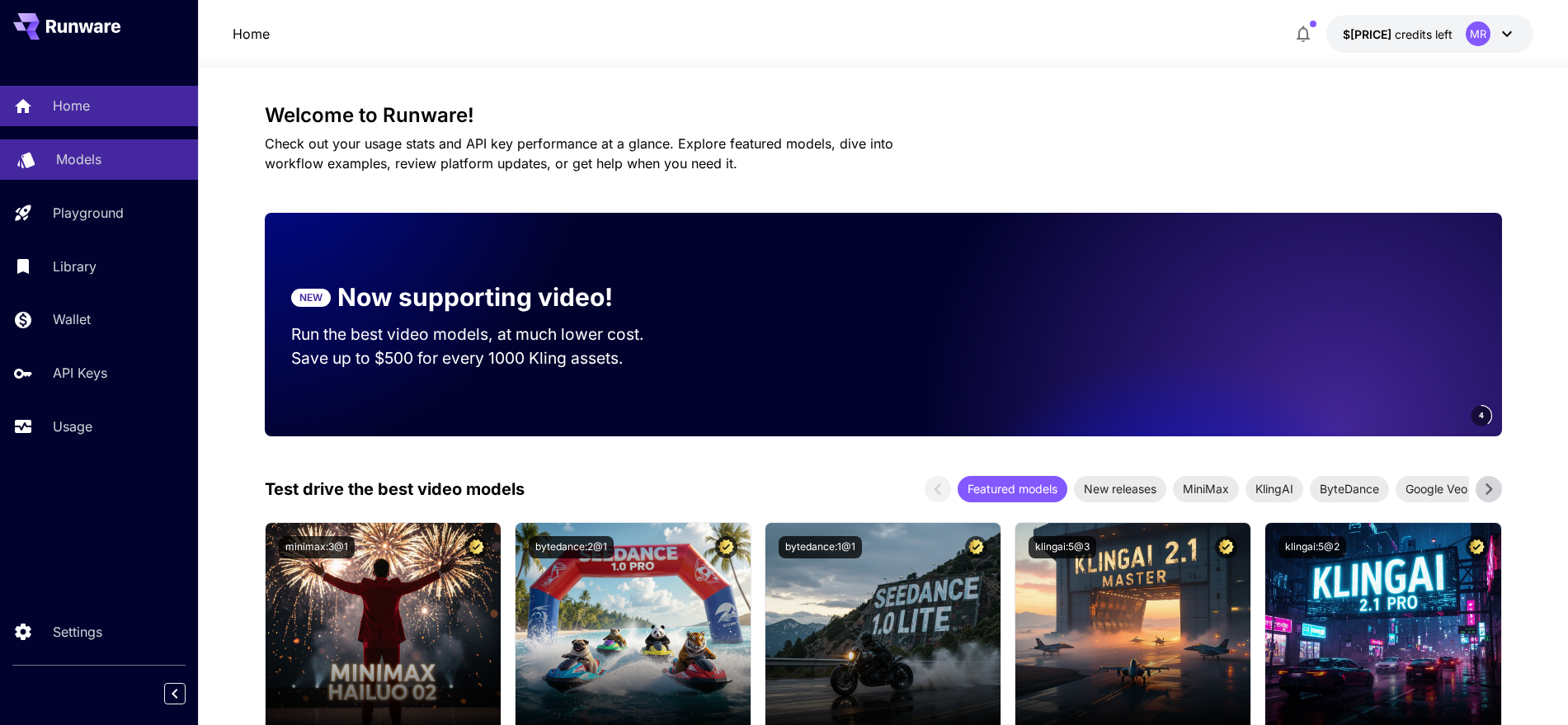 click on "Models" at bounding box center [78, 159] 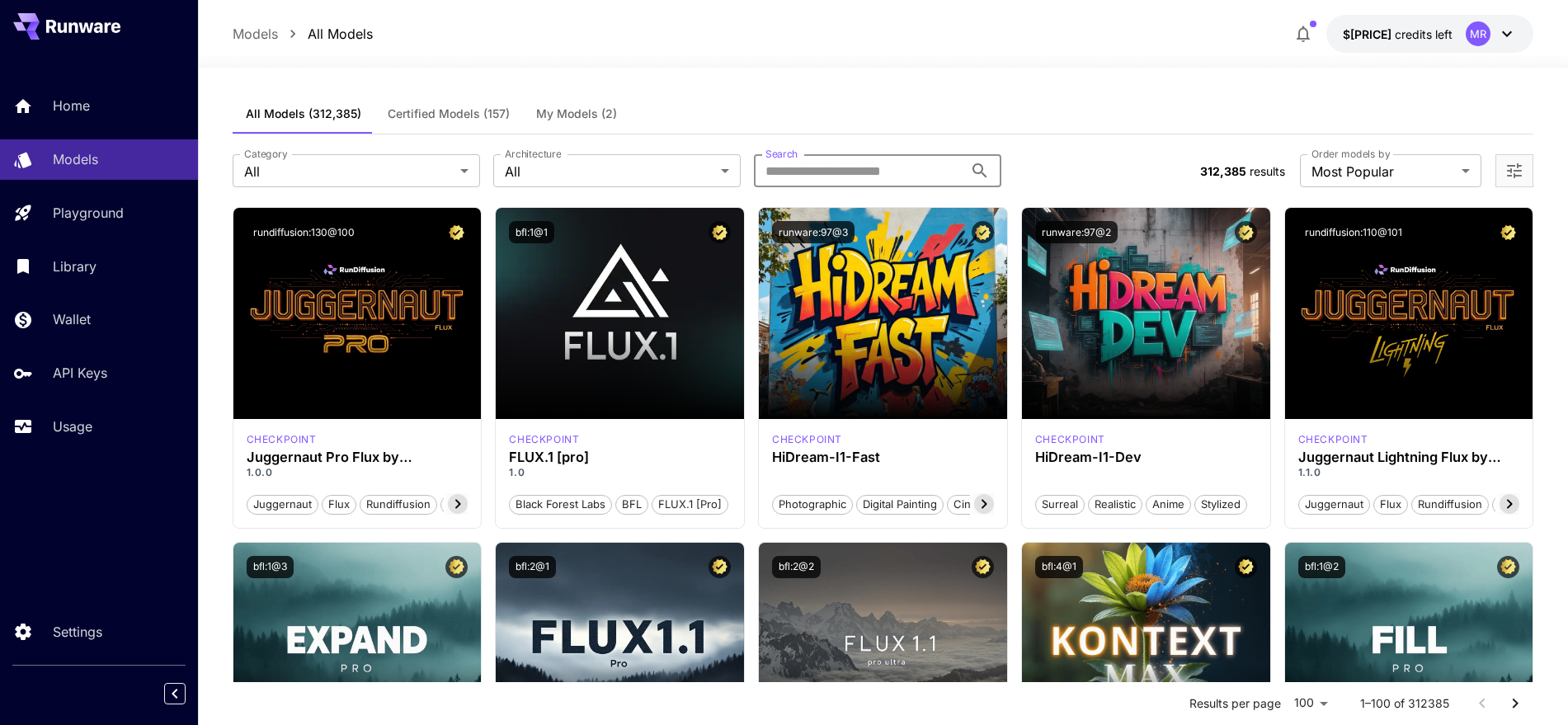 click on "Search" at bounding box center (859, 171) 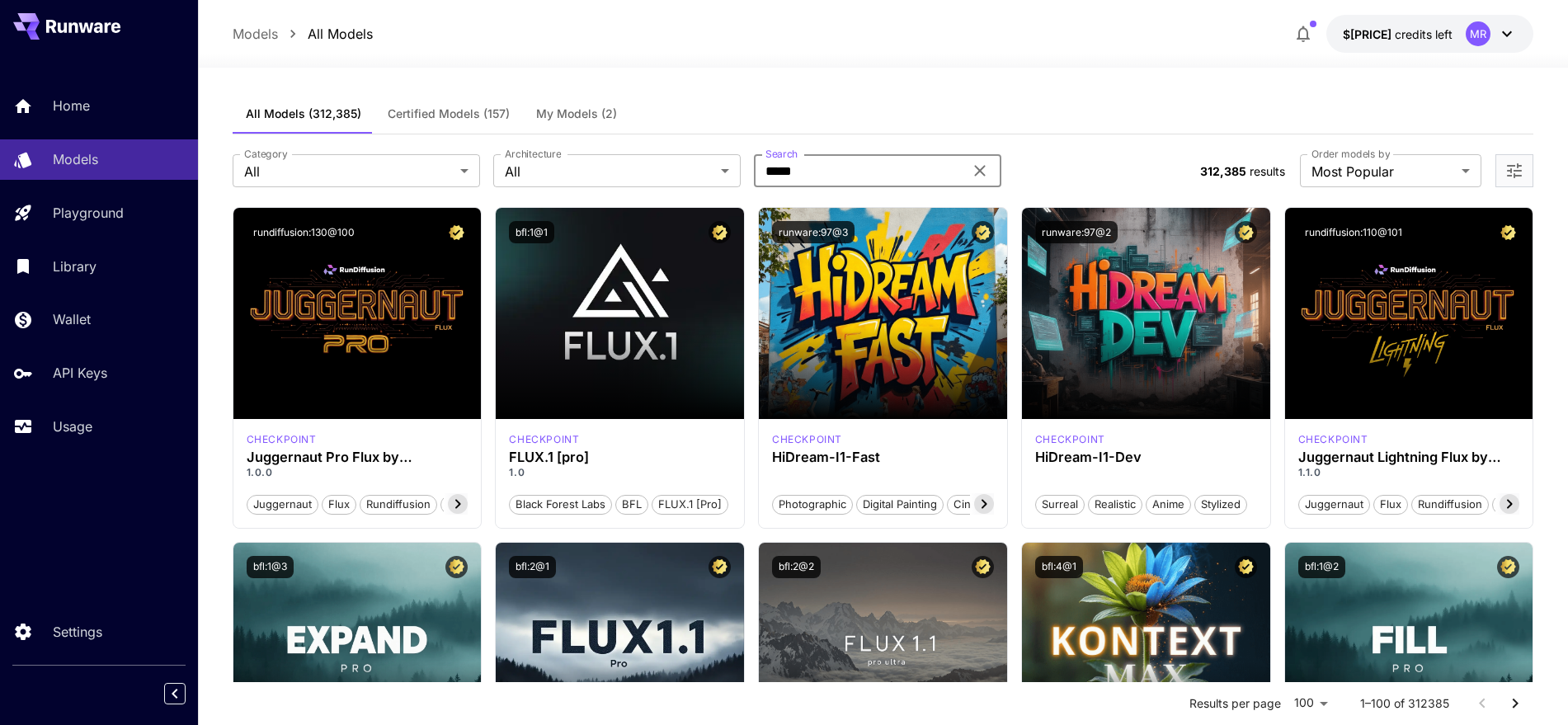 type on "*****" 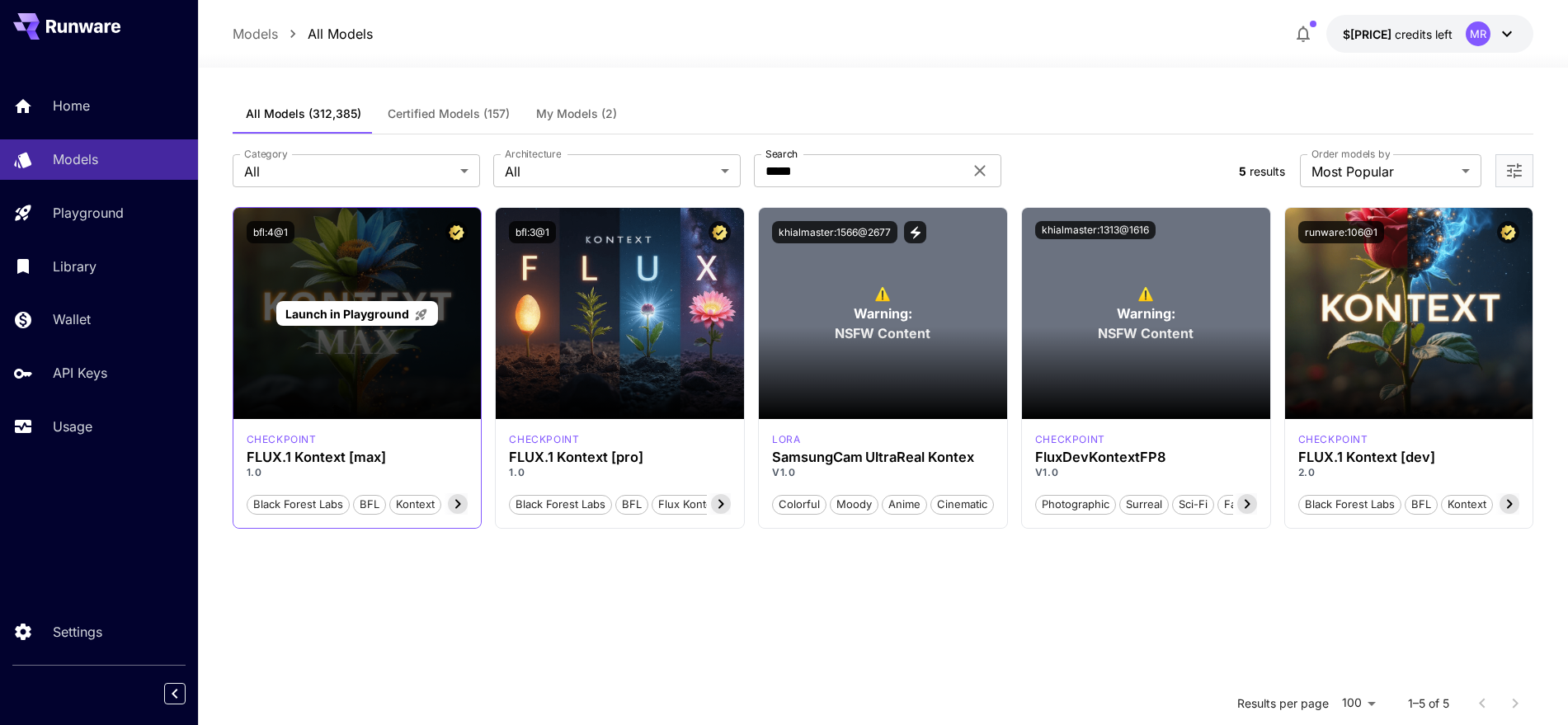 click on "Launch in Playground" at bounding box center (347, 313) 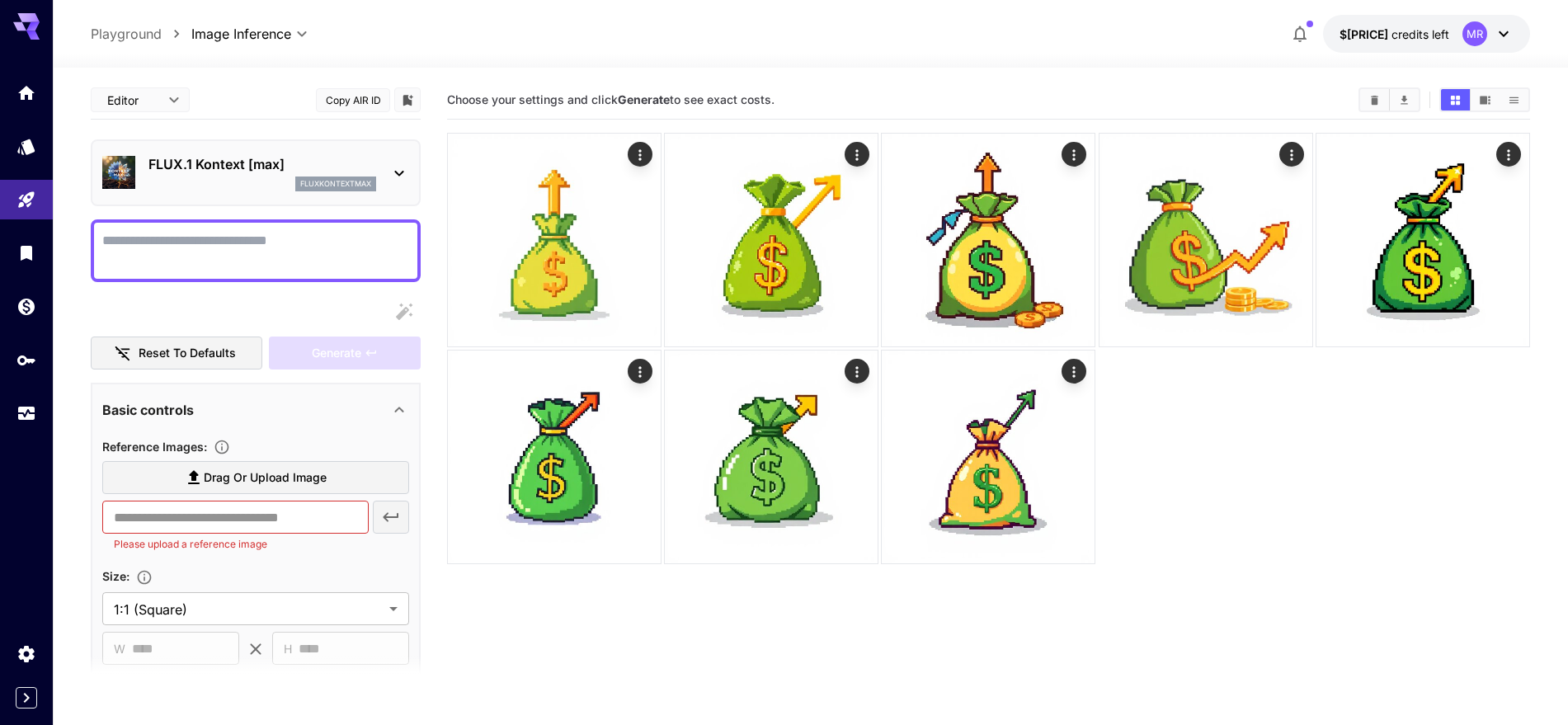 click on "Display cost in response" at bounding box center (256, 251) 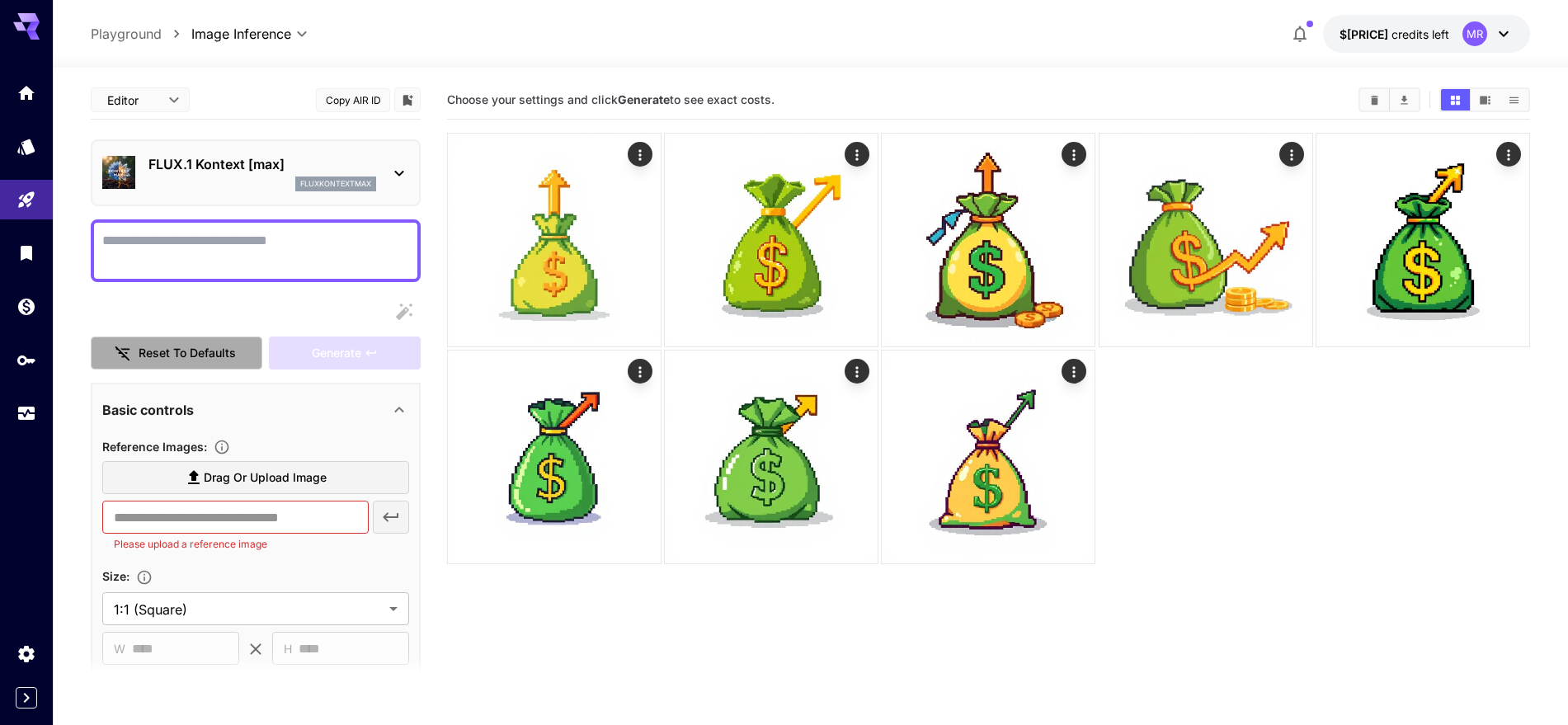 click on "Reset to defaults" at bounding box center [177, 353] 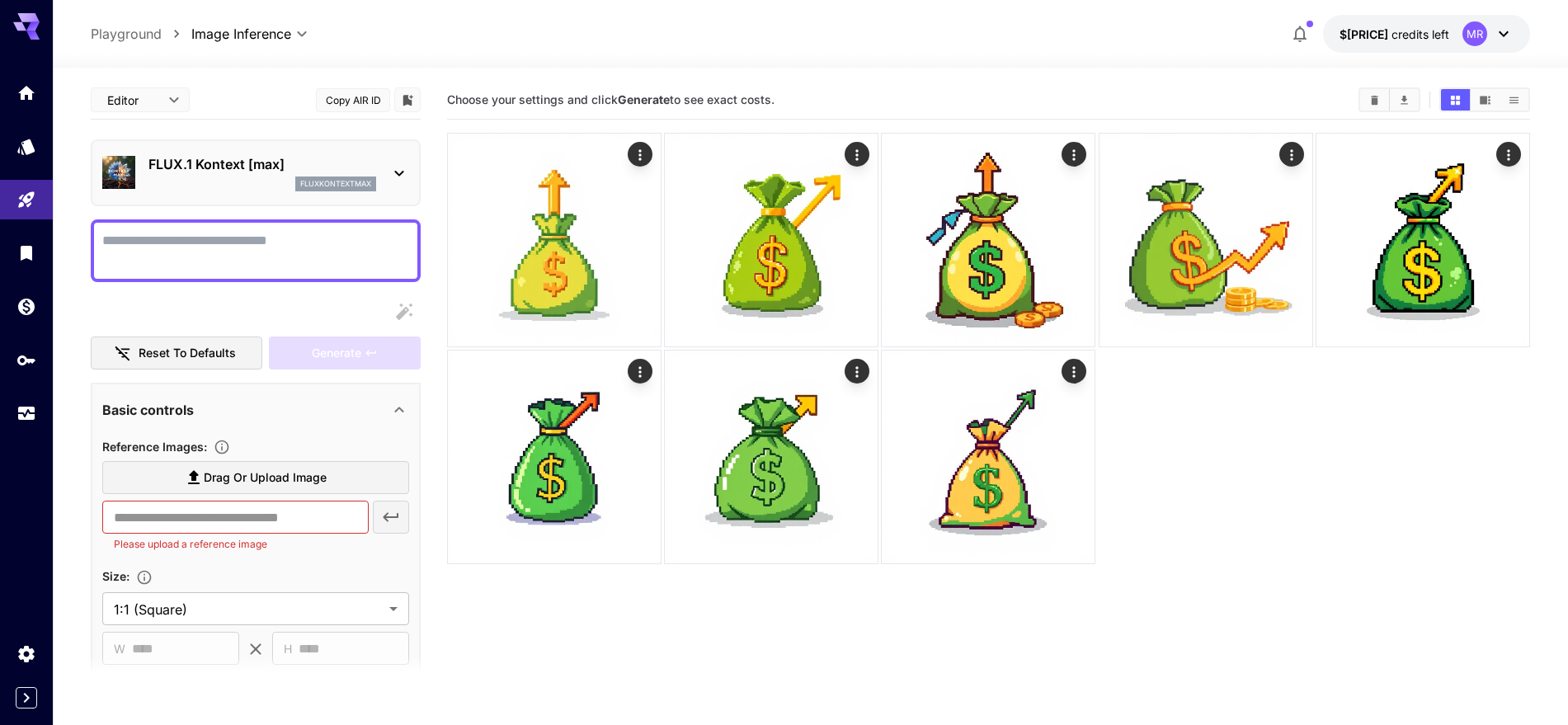click on "Drag or upload image ​ Please upload a reference image" at bounding box center [256, 506] 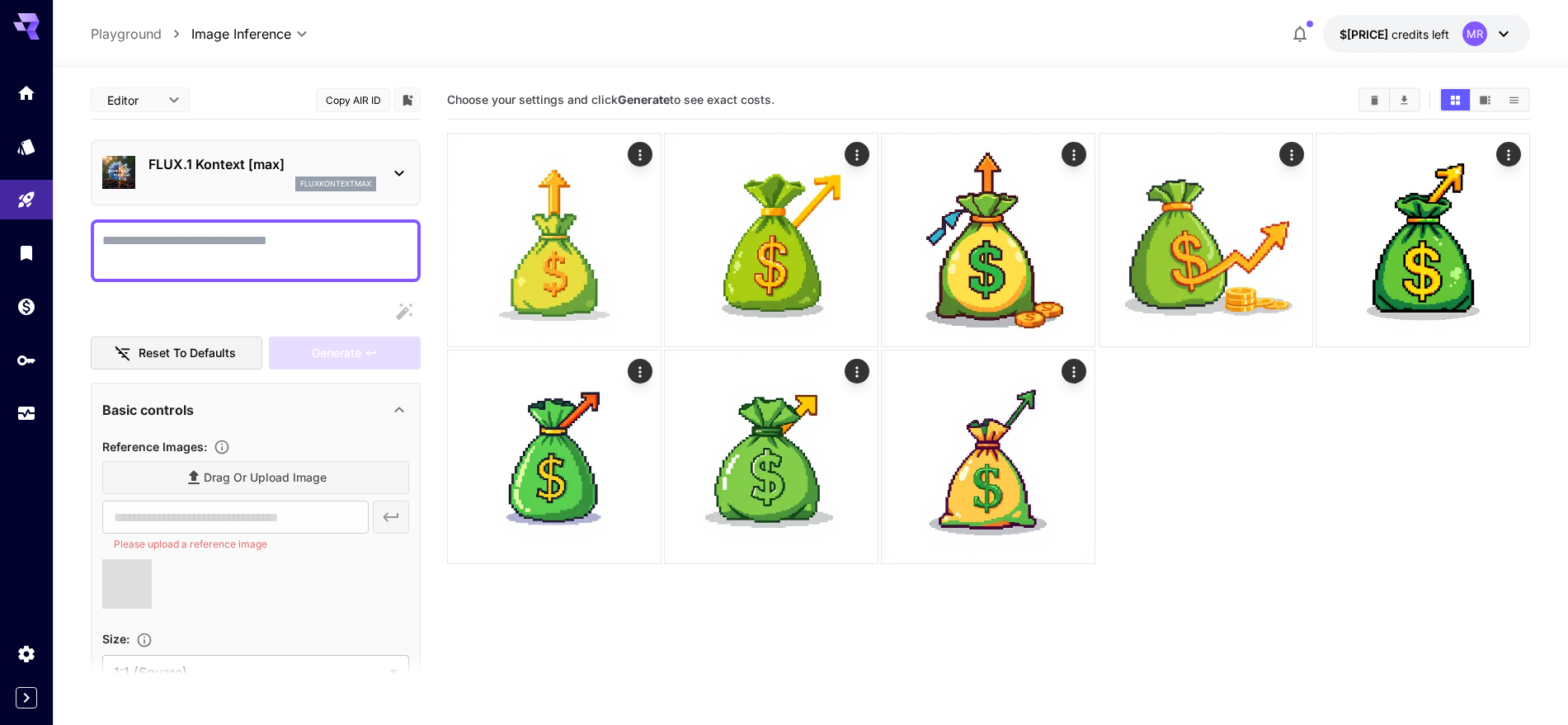 type on "**********" 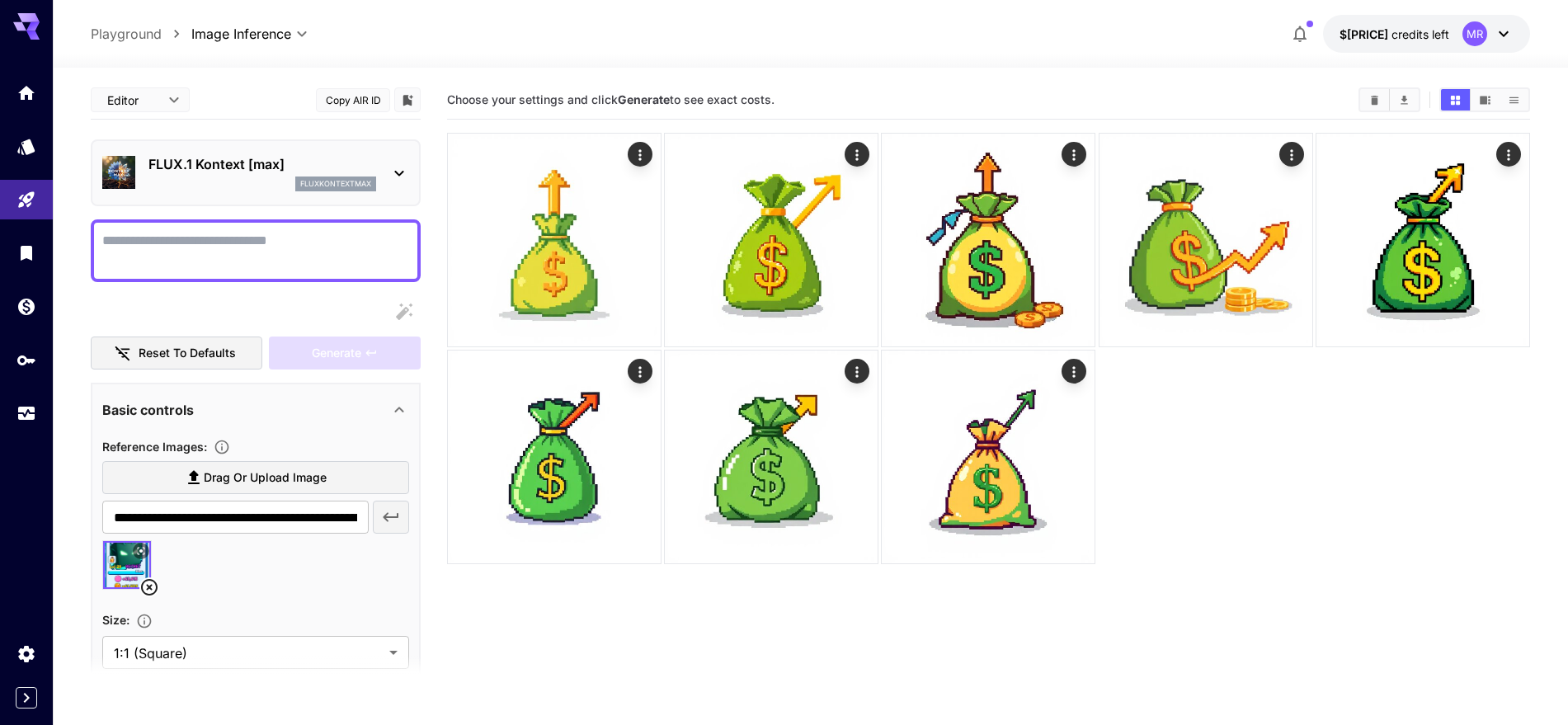 click on "Display cost in response" at bounding box center (256, 251) 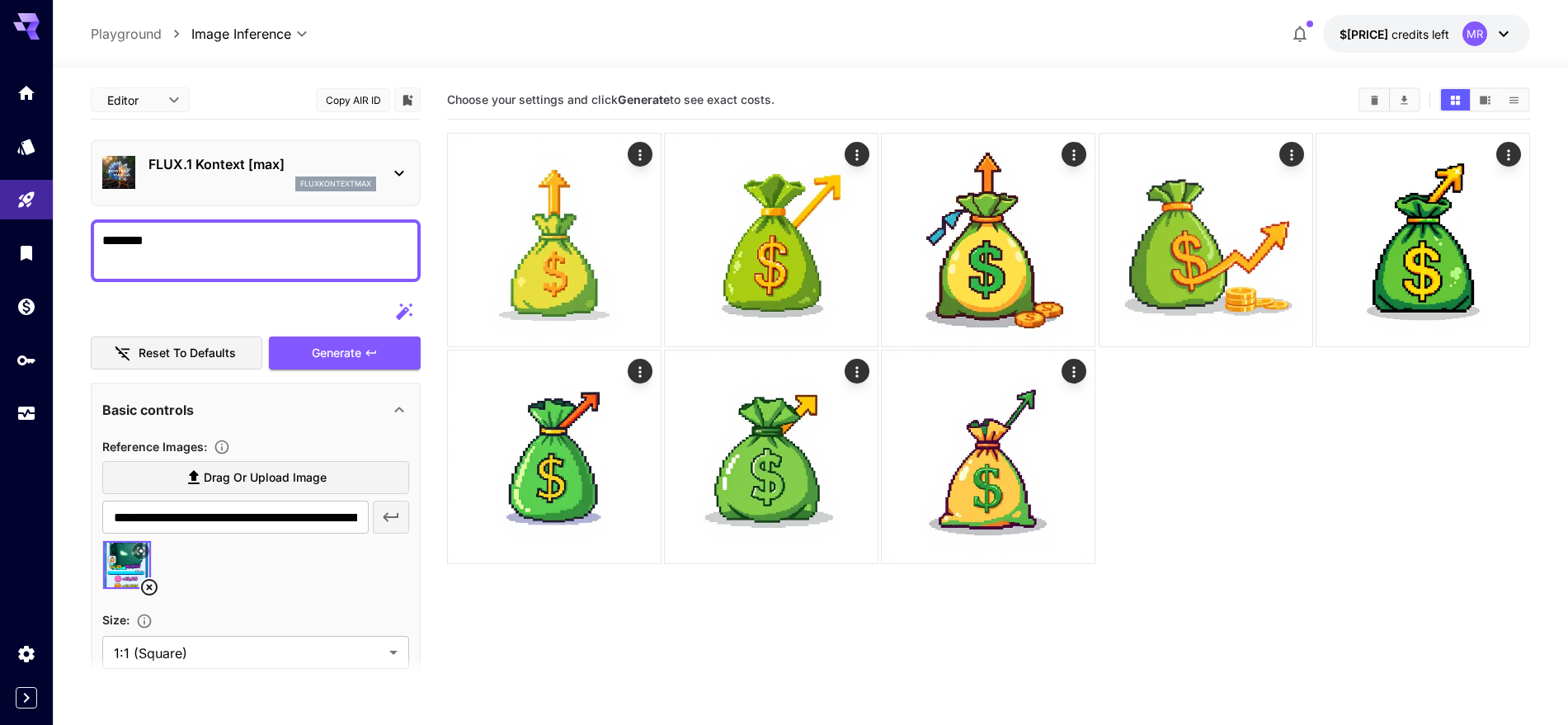 type on "*******" 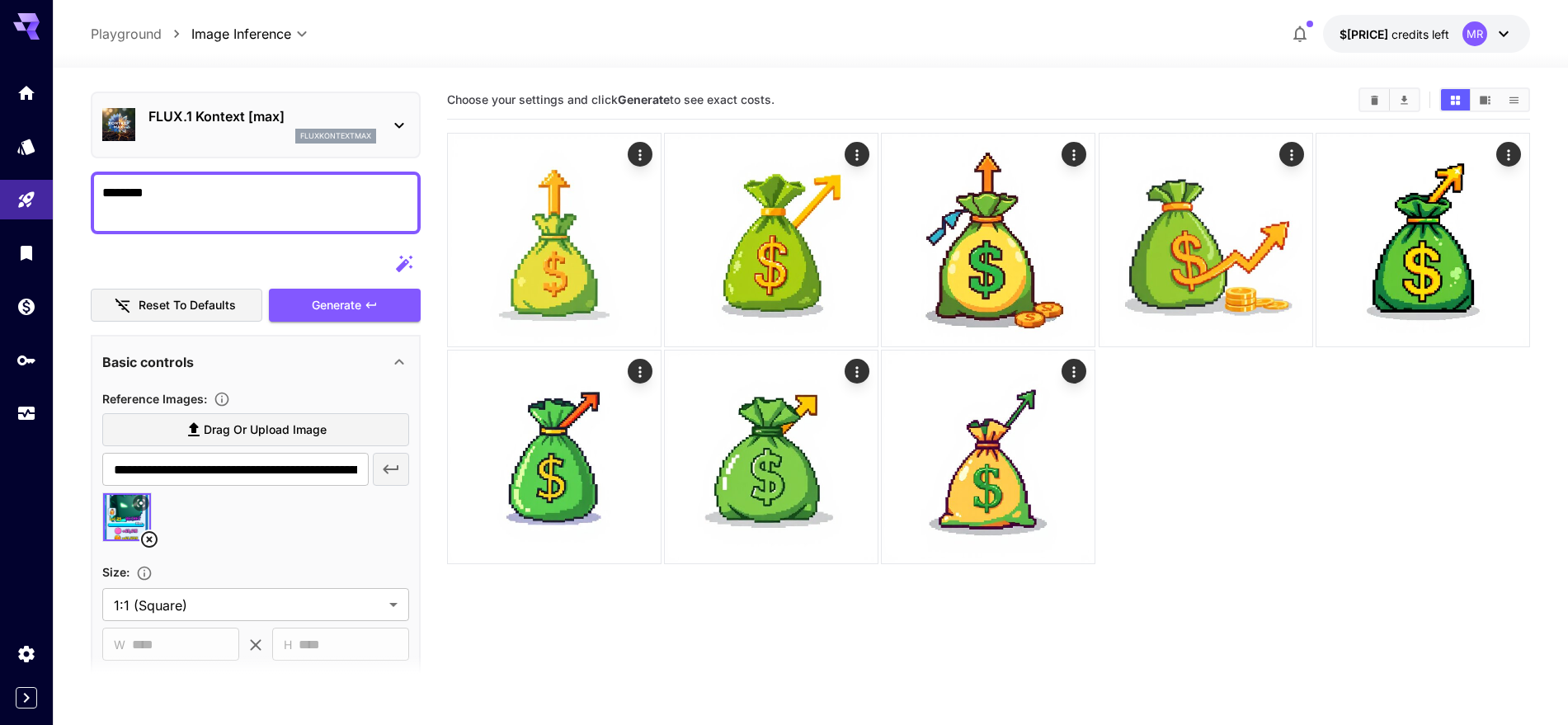 scroll, scrollTop: 206, scrollLeft: 0, axis: vertical 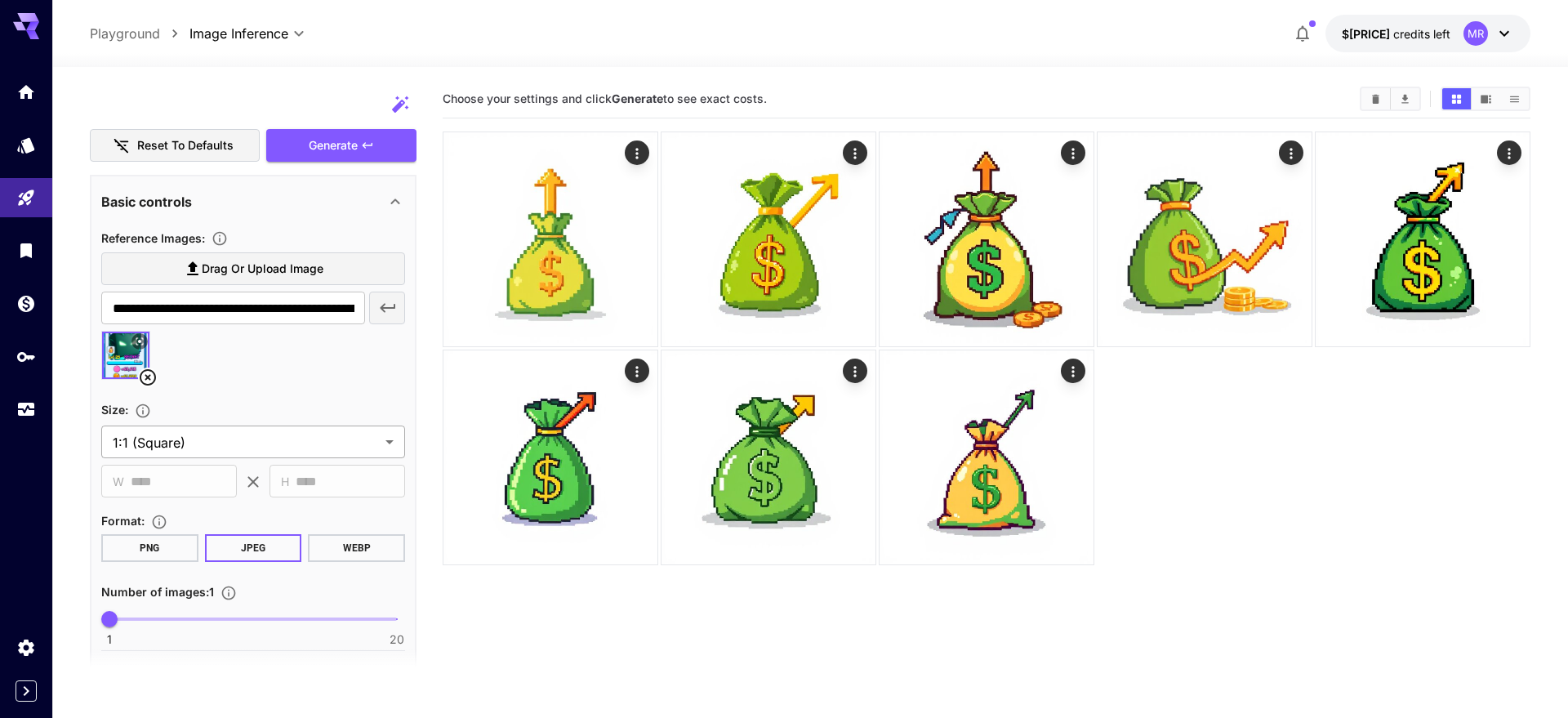 click on "**********" at bounding box center [784, 423] 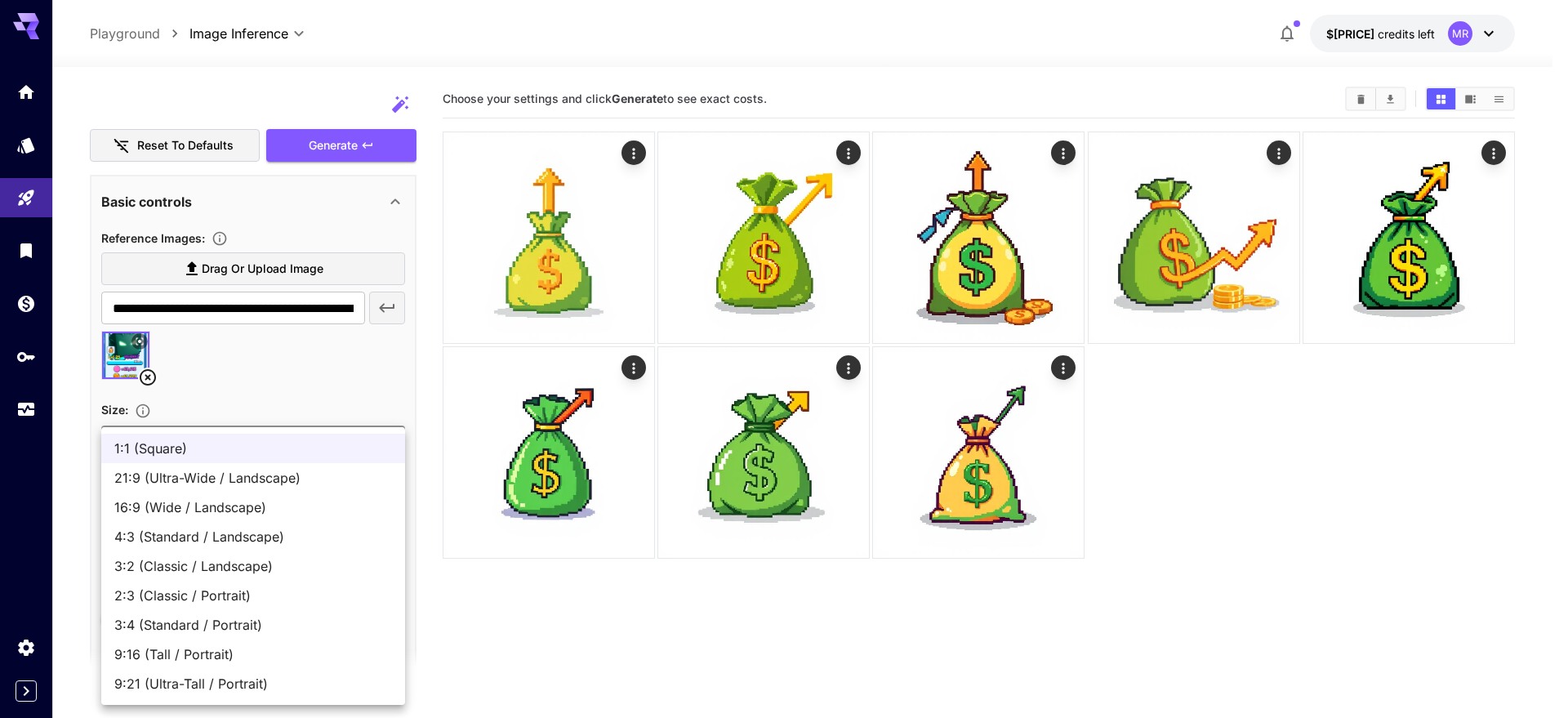 click on "9:16 (Tall / Portrait)" at bounding box center (253, 654) 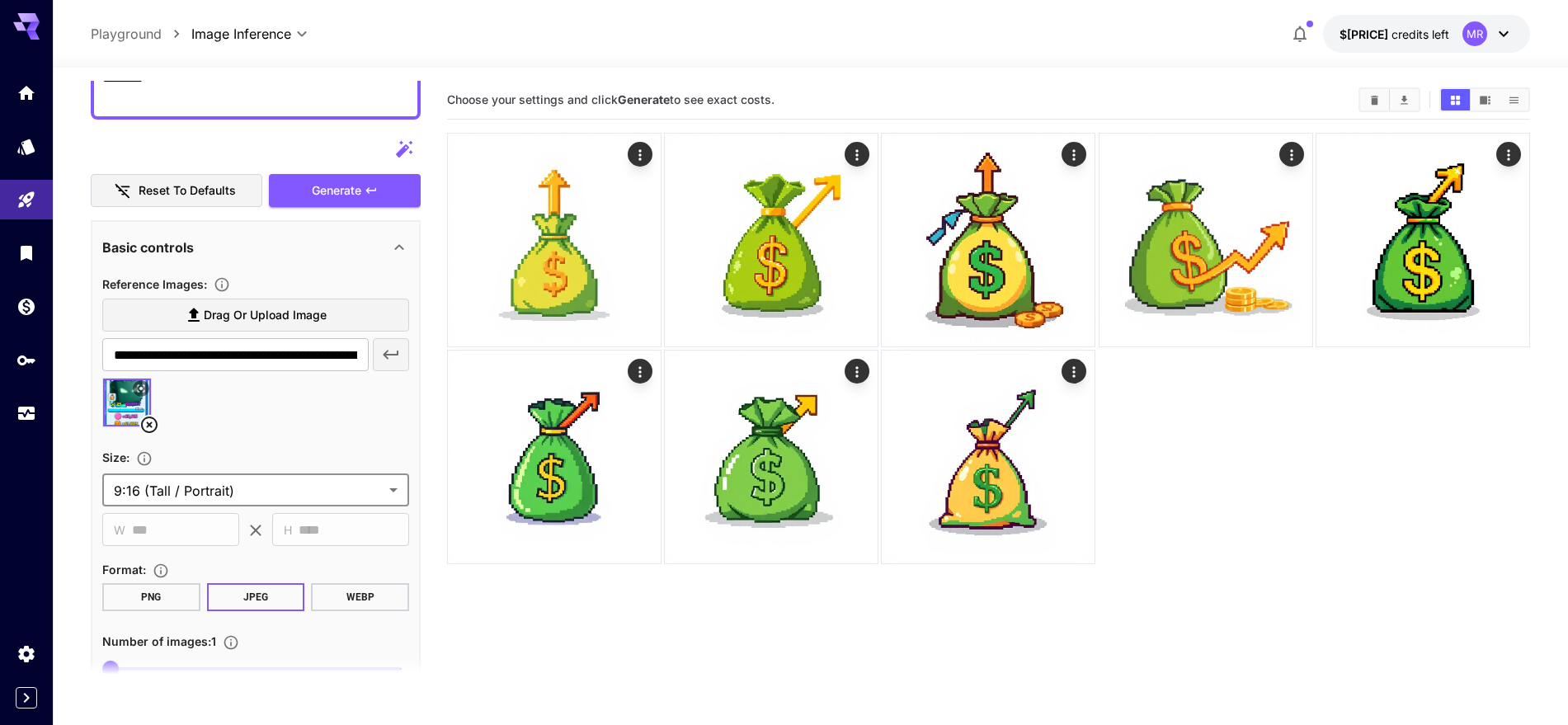 scroll, scrollTop: 0, scrollLeft: 0, axis: both 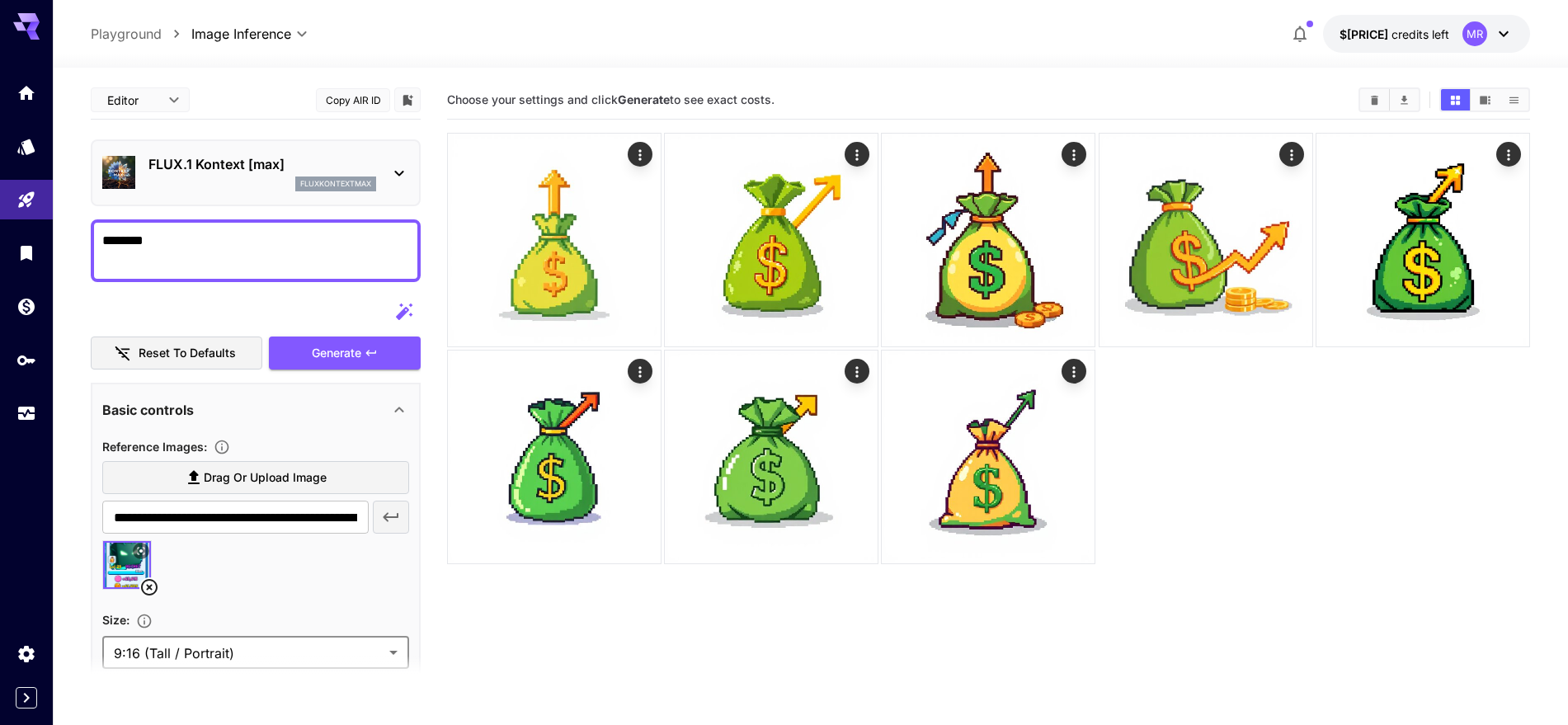 click on "*******" at bounding box center (256, 251) 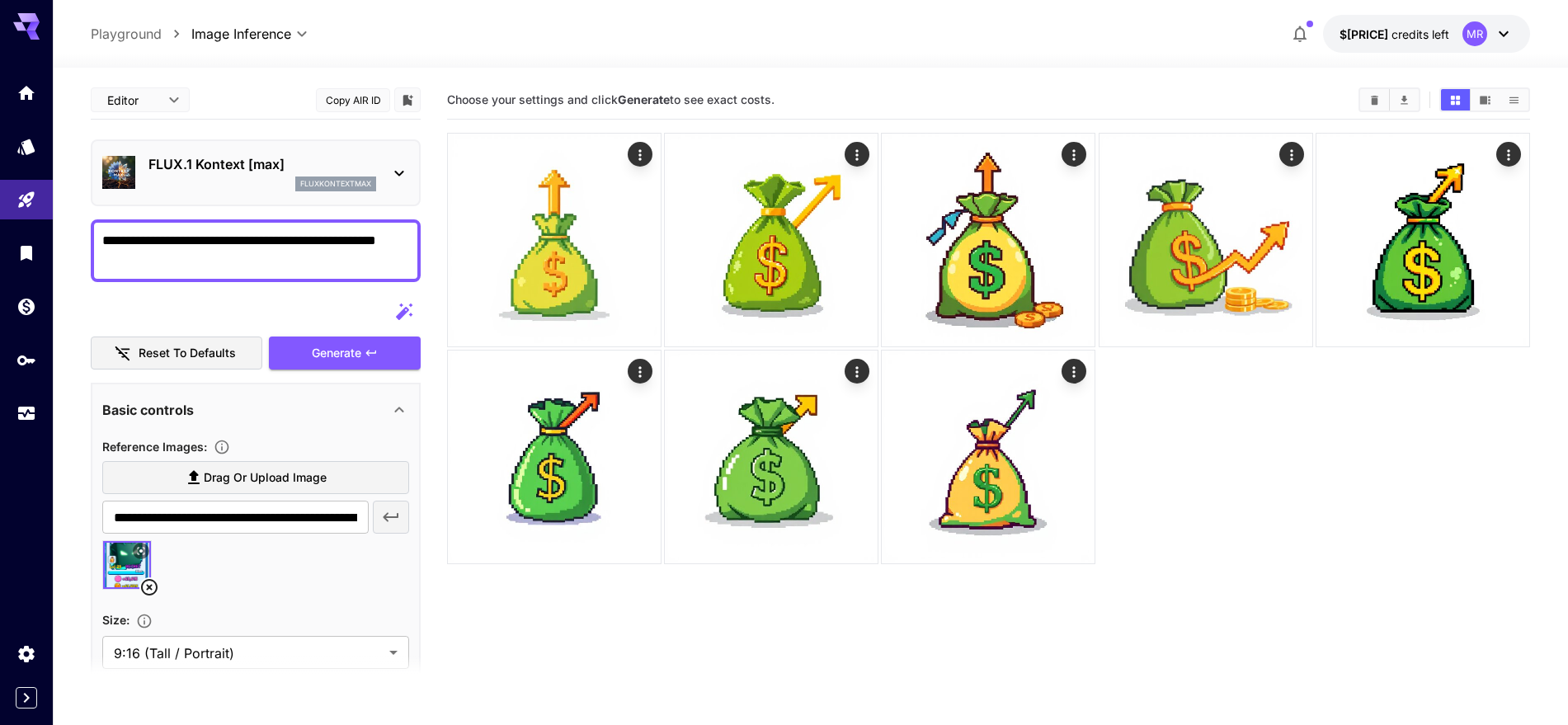 drag, startPoint x: 280, startPoint y: 244, endPoint x: 307, endPoint y: 270, distance: 37.48333 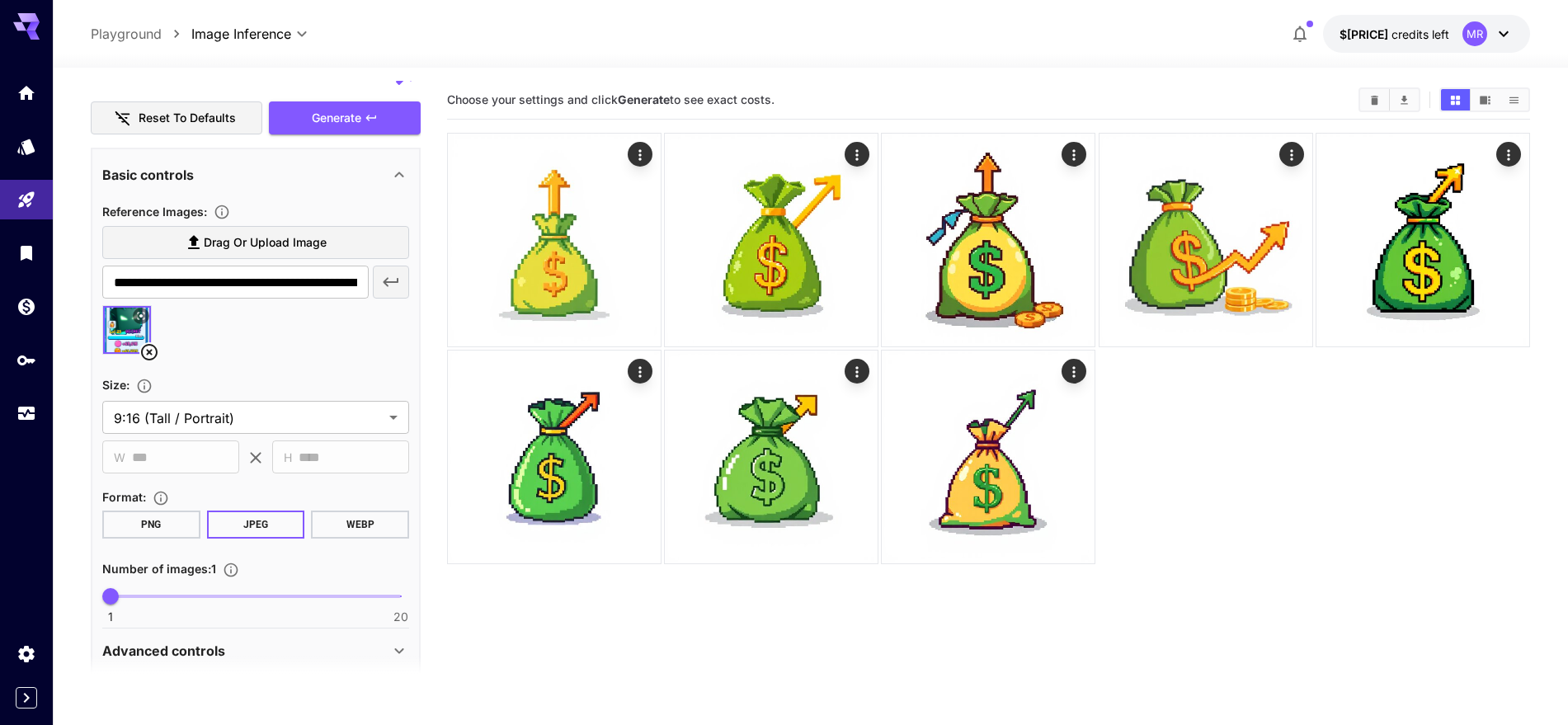 scroll, scrollTop: 300, scrollLeft: 0, axis: vertical 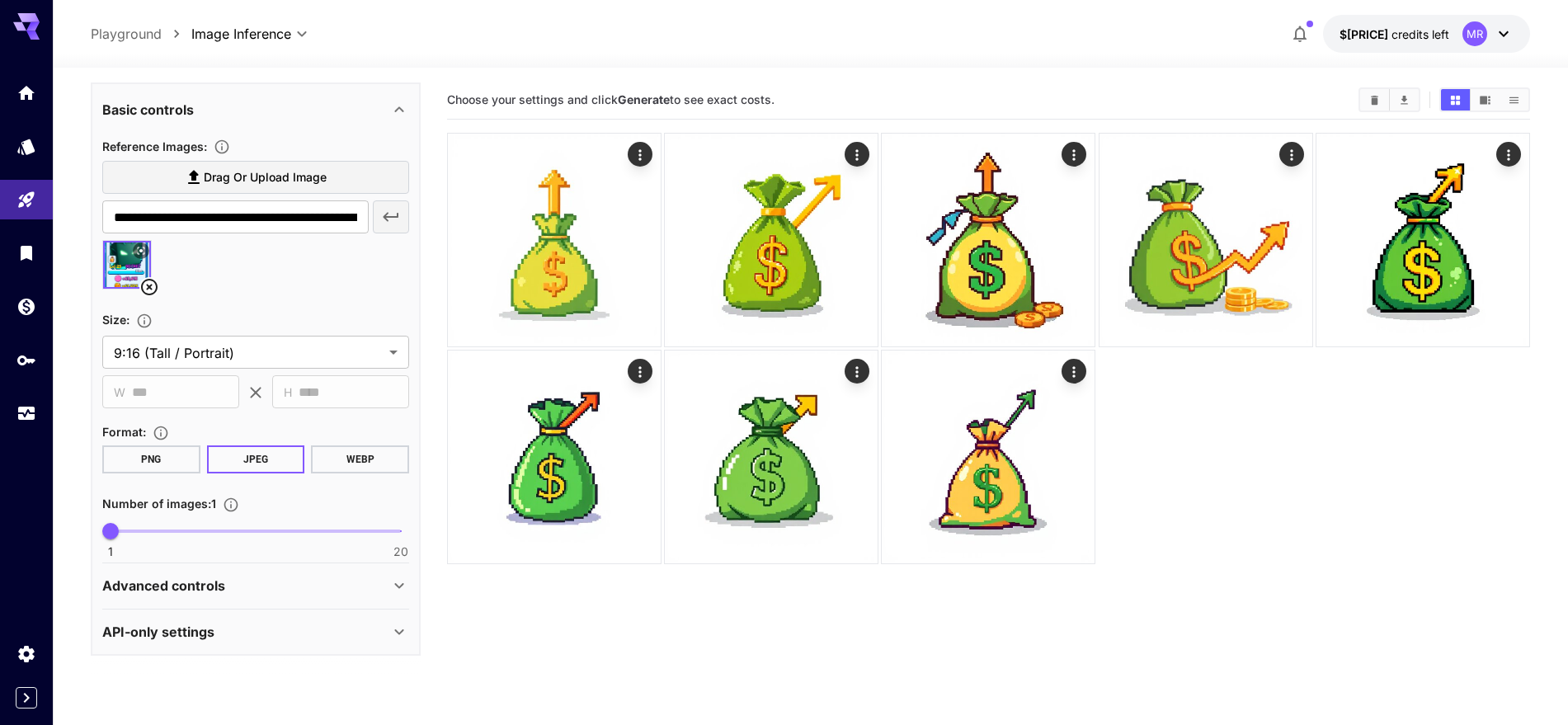type on "**********" 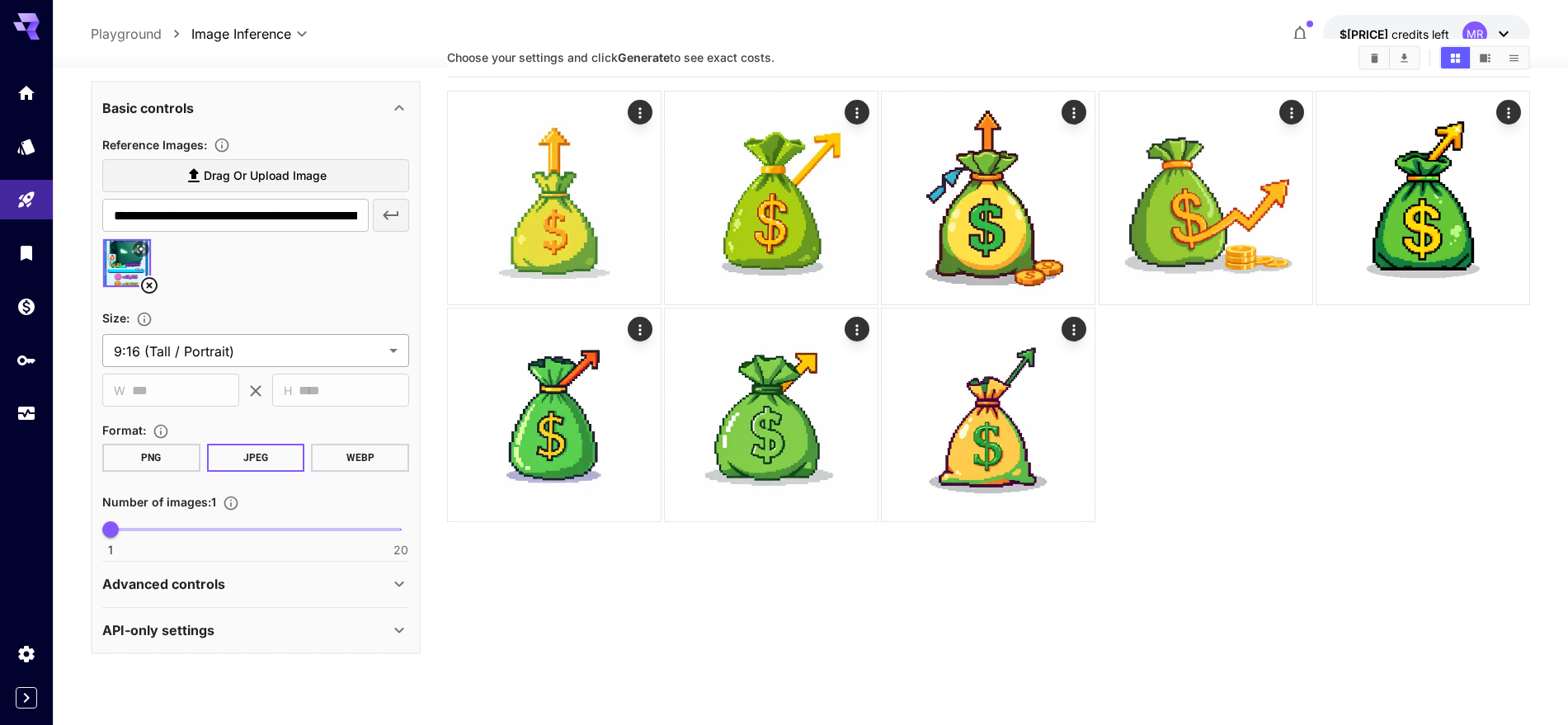 scroll, scrollTop: 130, scrollLeft: 0, axis: vertical 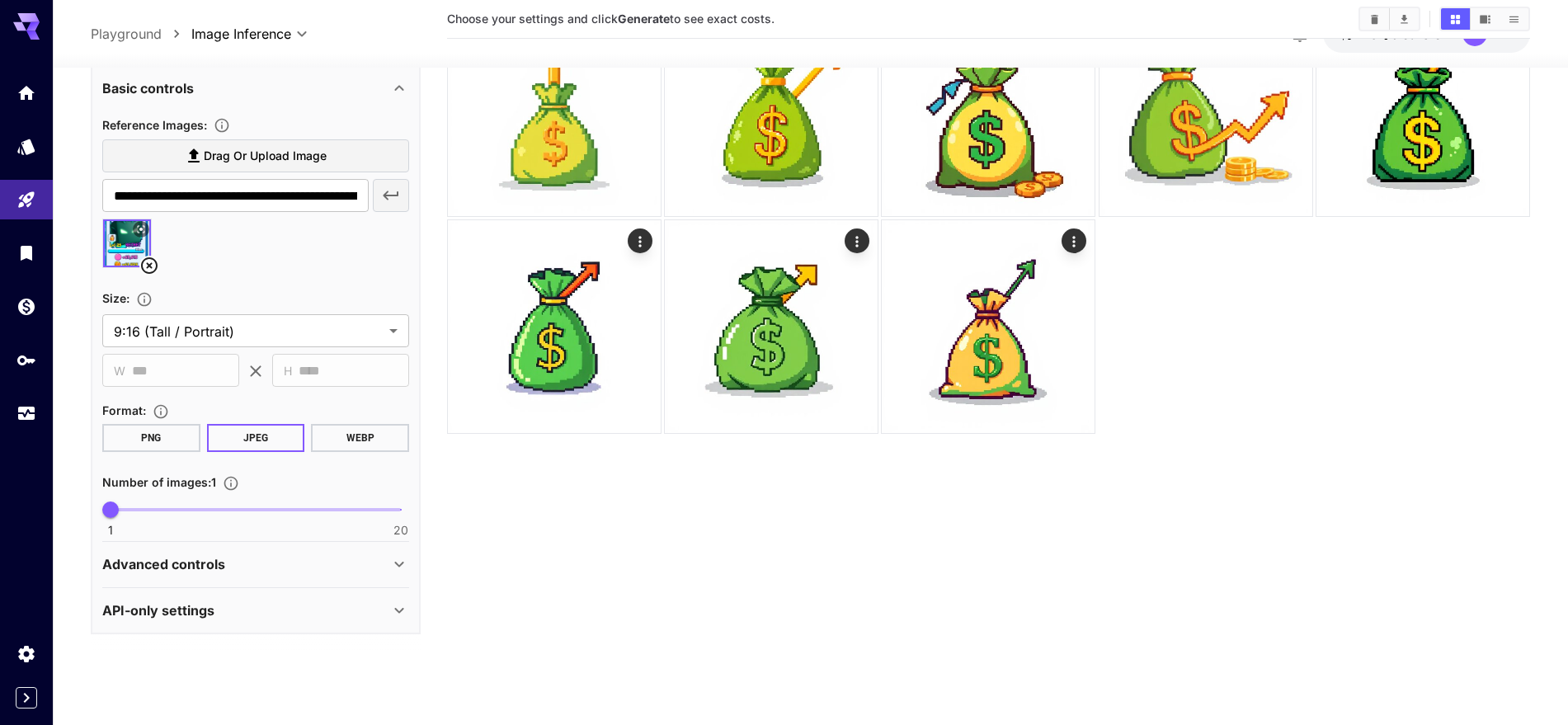 click on "Advanced controls" at bounding box center (163, 564) 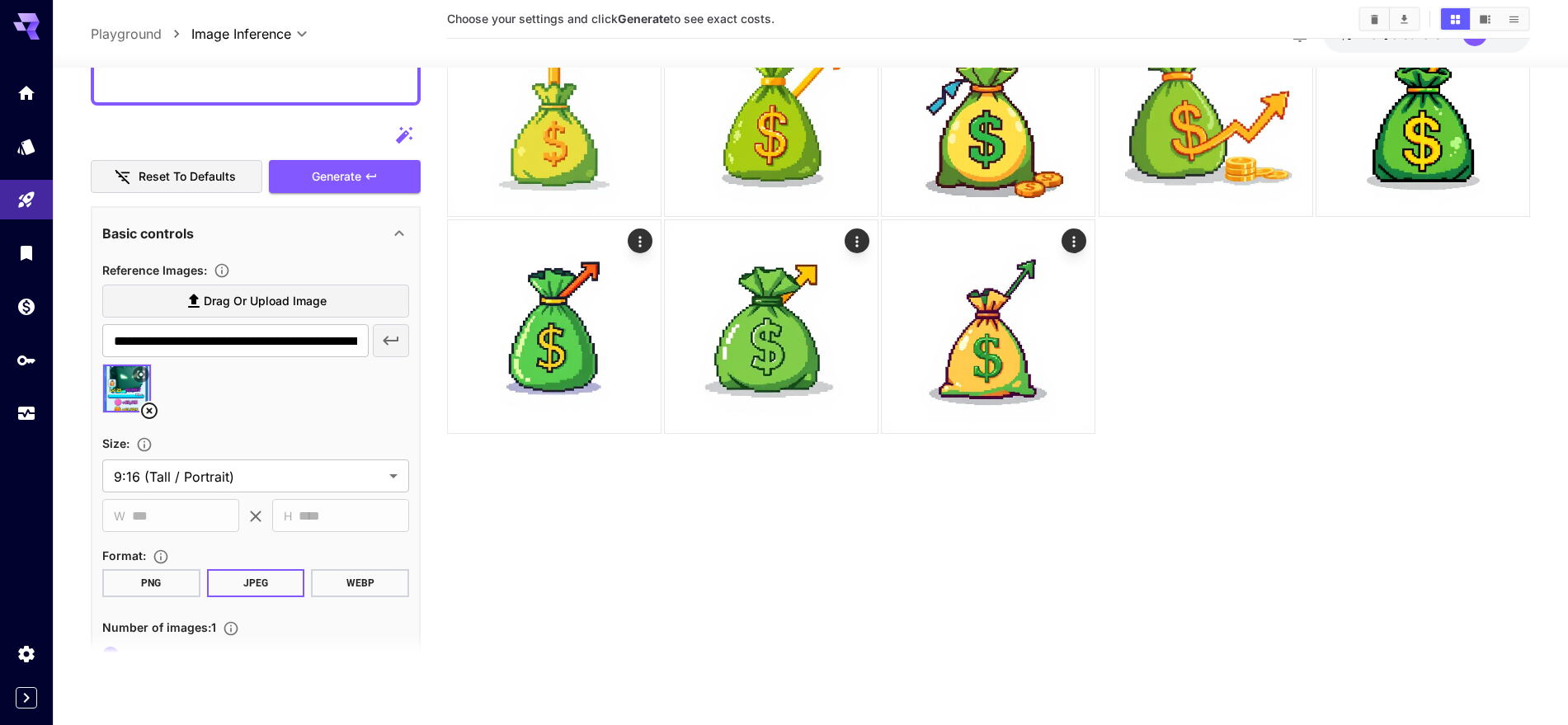 scroll, scrollTop: 0, scrollLeft: 0, axis: both 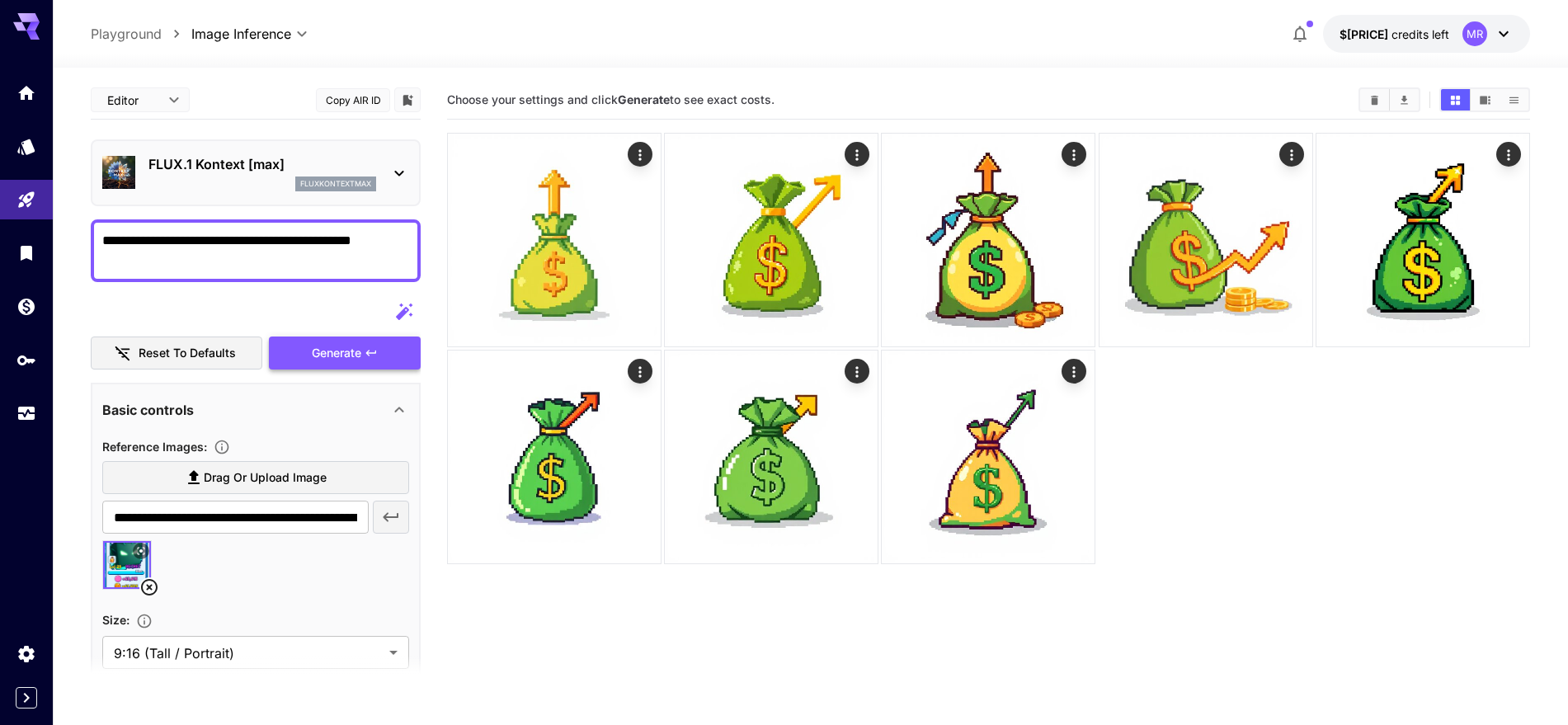 click on "Generate" at bounding box center (345, 353) 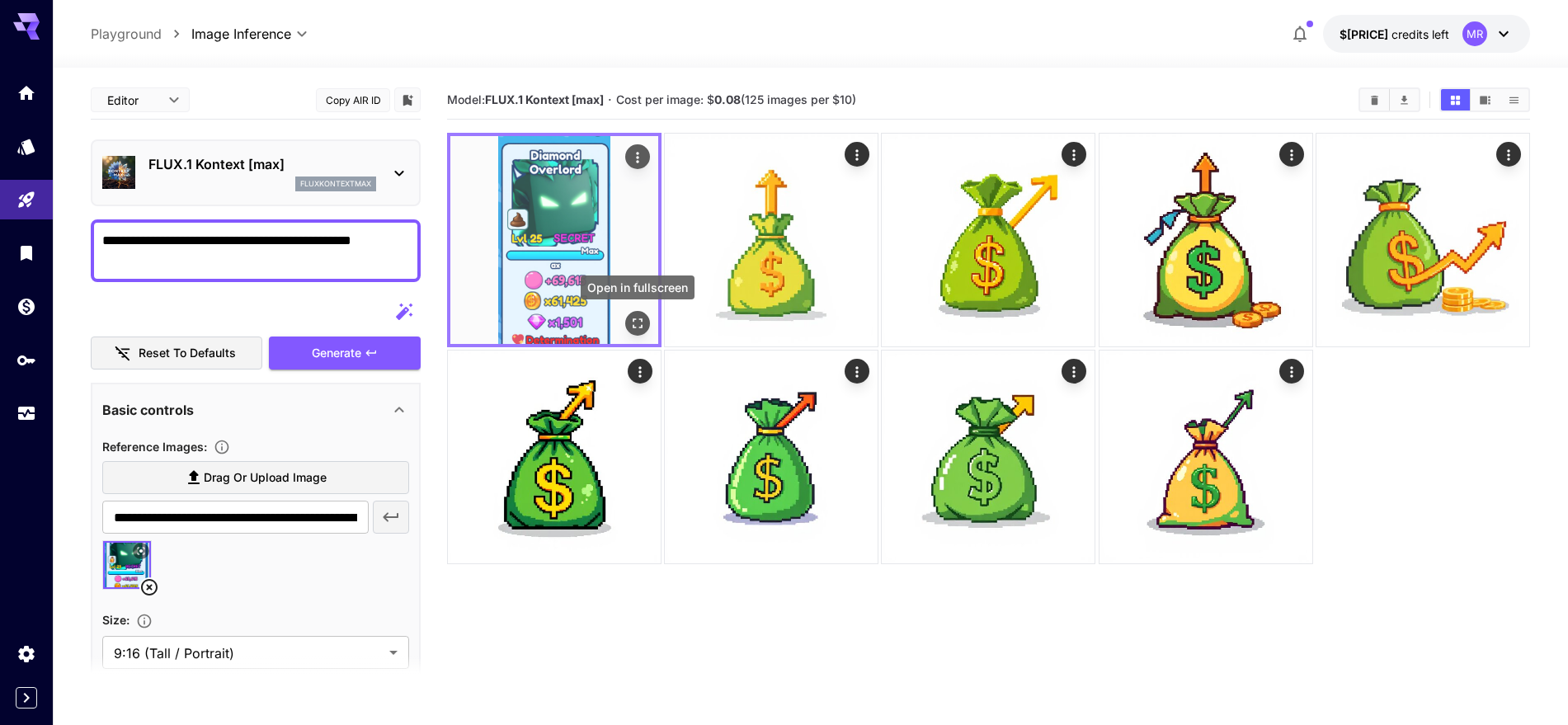 click 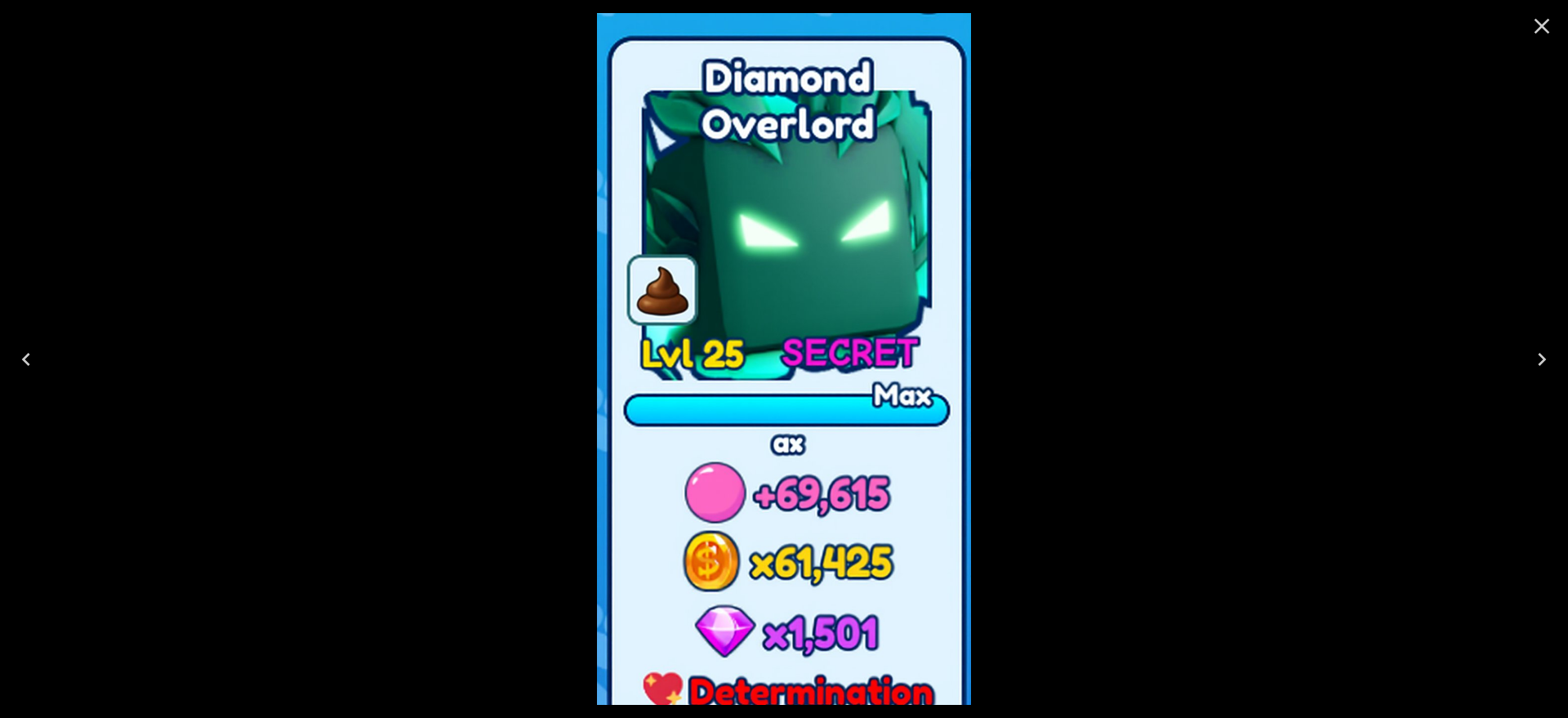 click 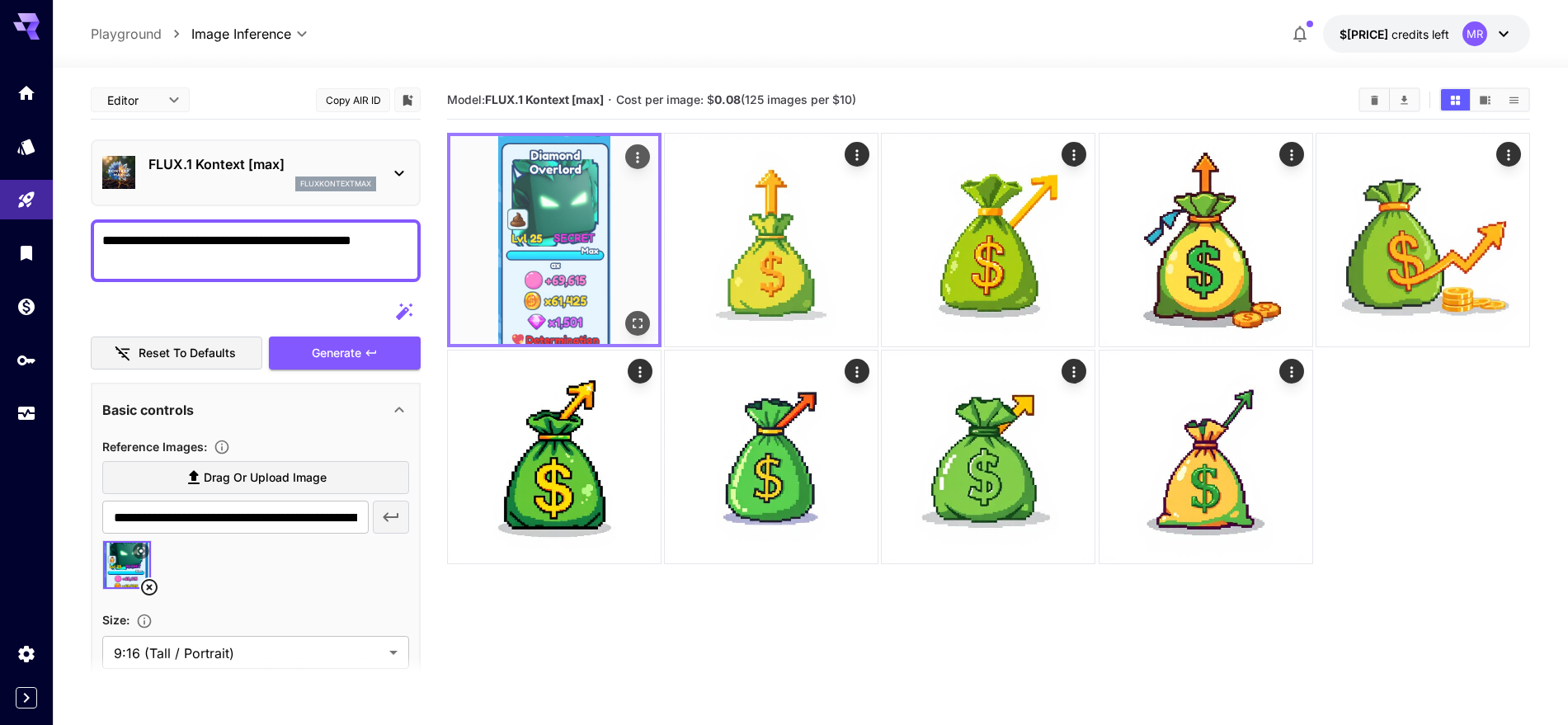 click at bounding box center (554, 240) 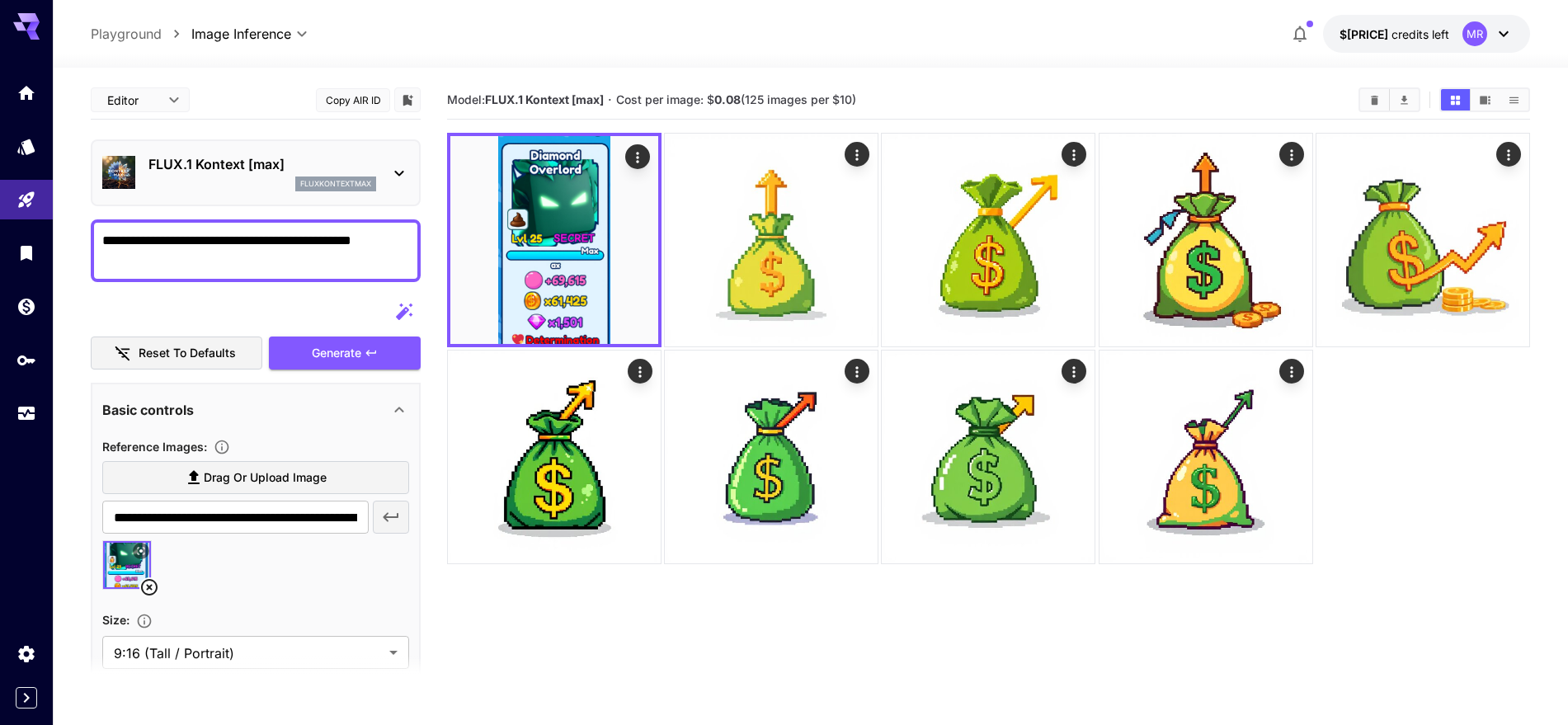click 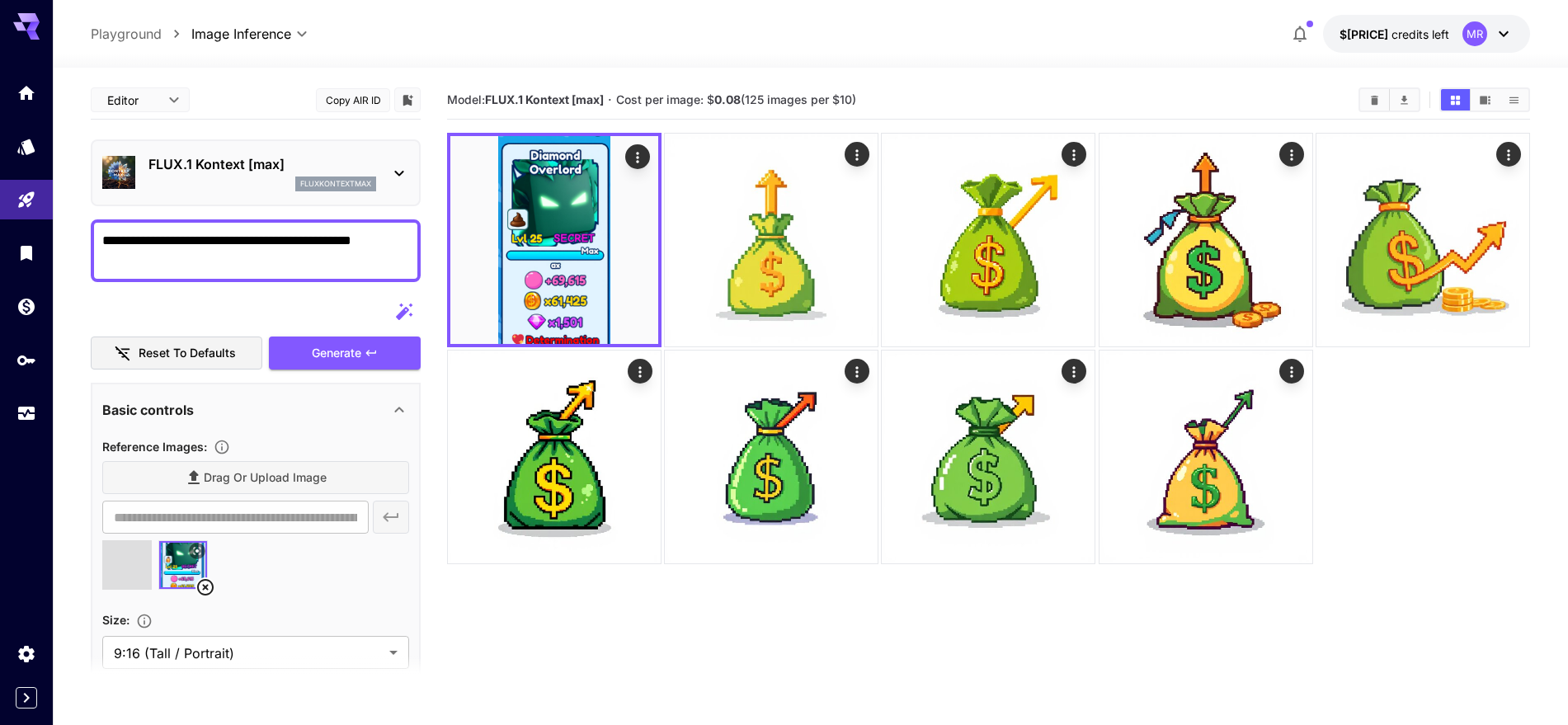 type on "**********" 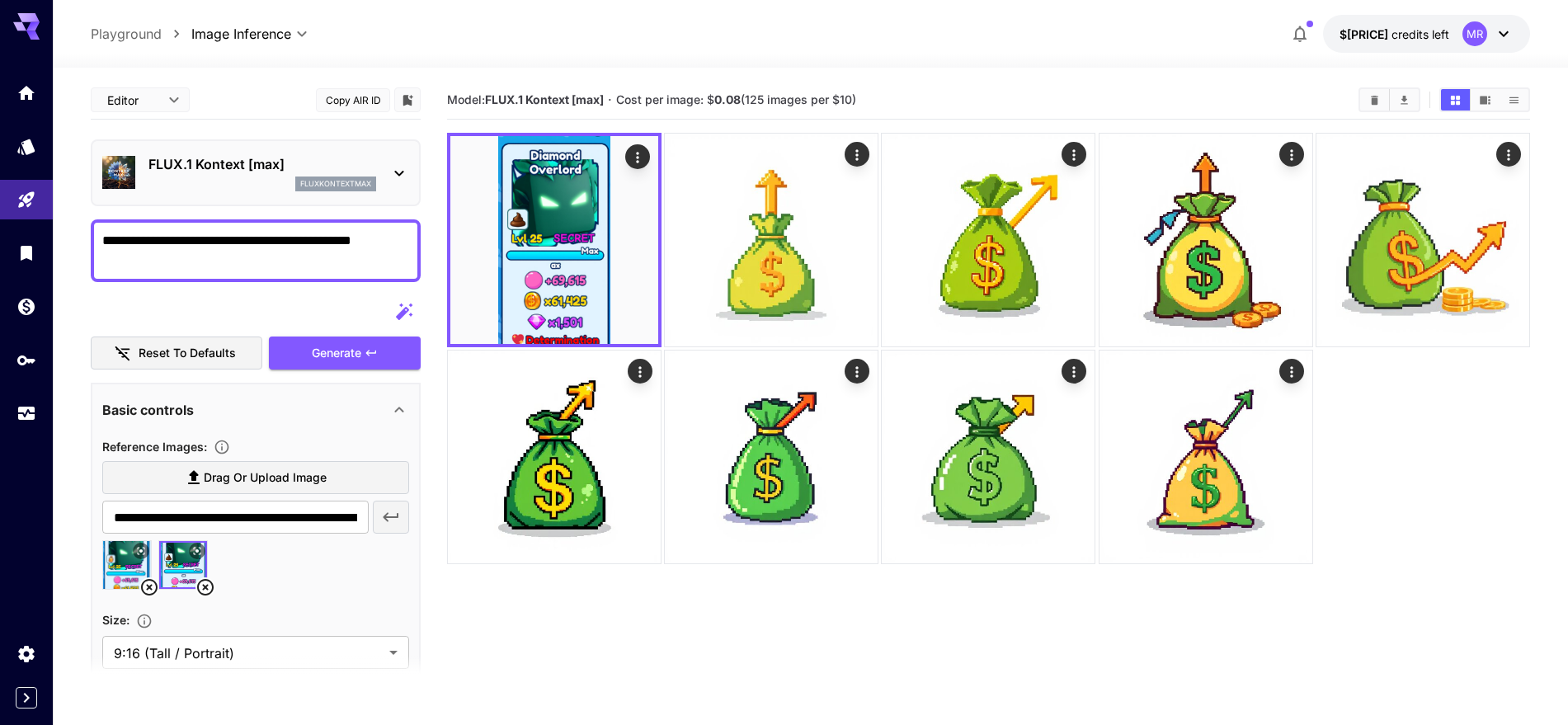 click 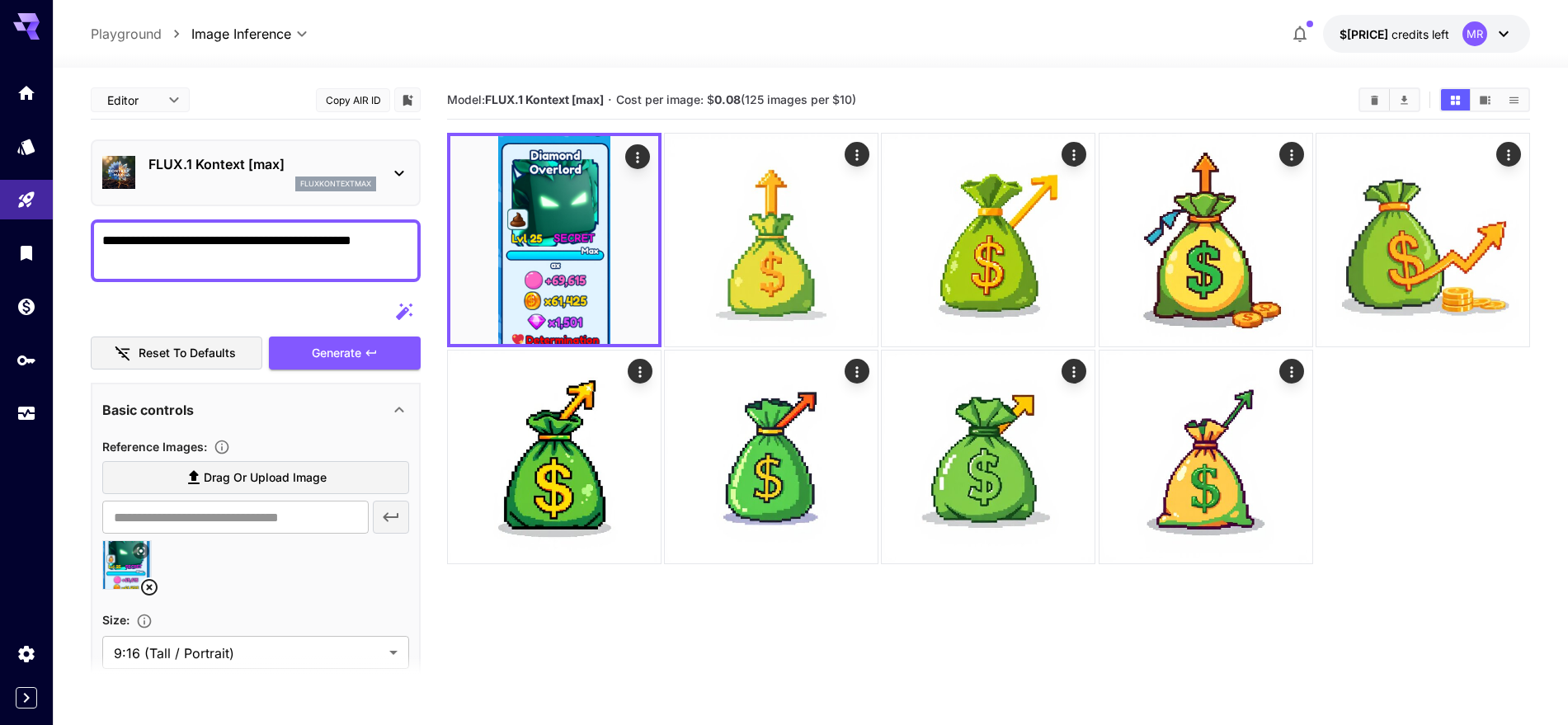 click at bounding box center [127, 565] 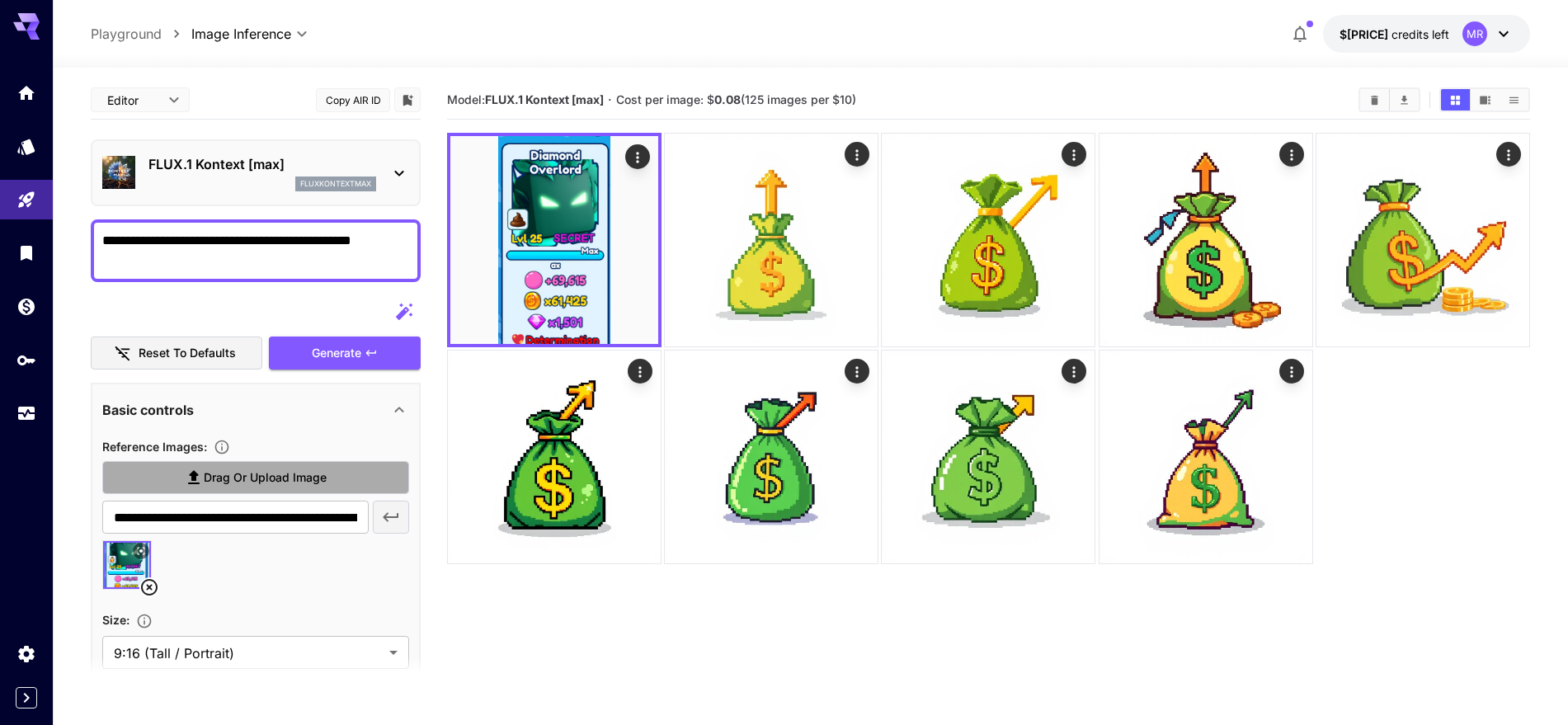 click on "Drag or upload image" at bounding box center (256, 478) 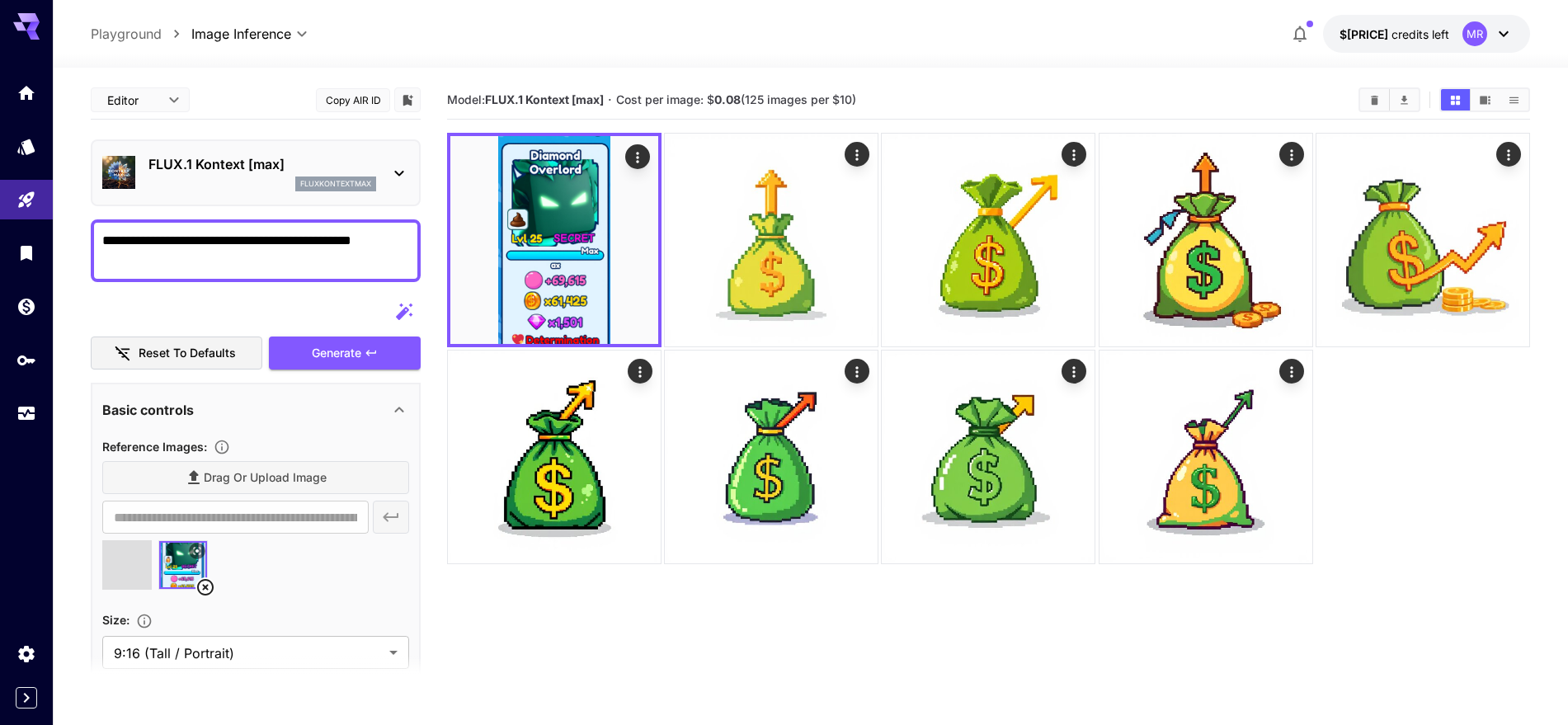 type on "**********" 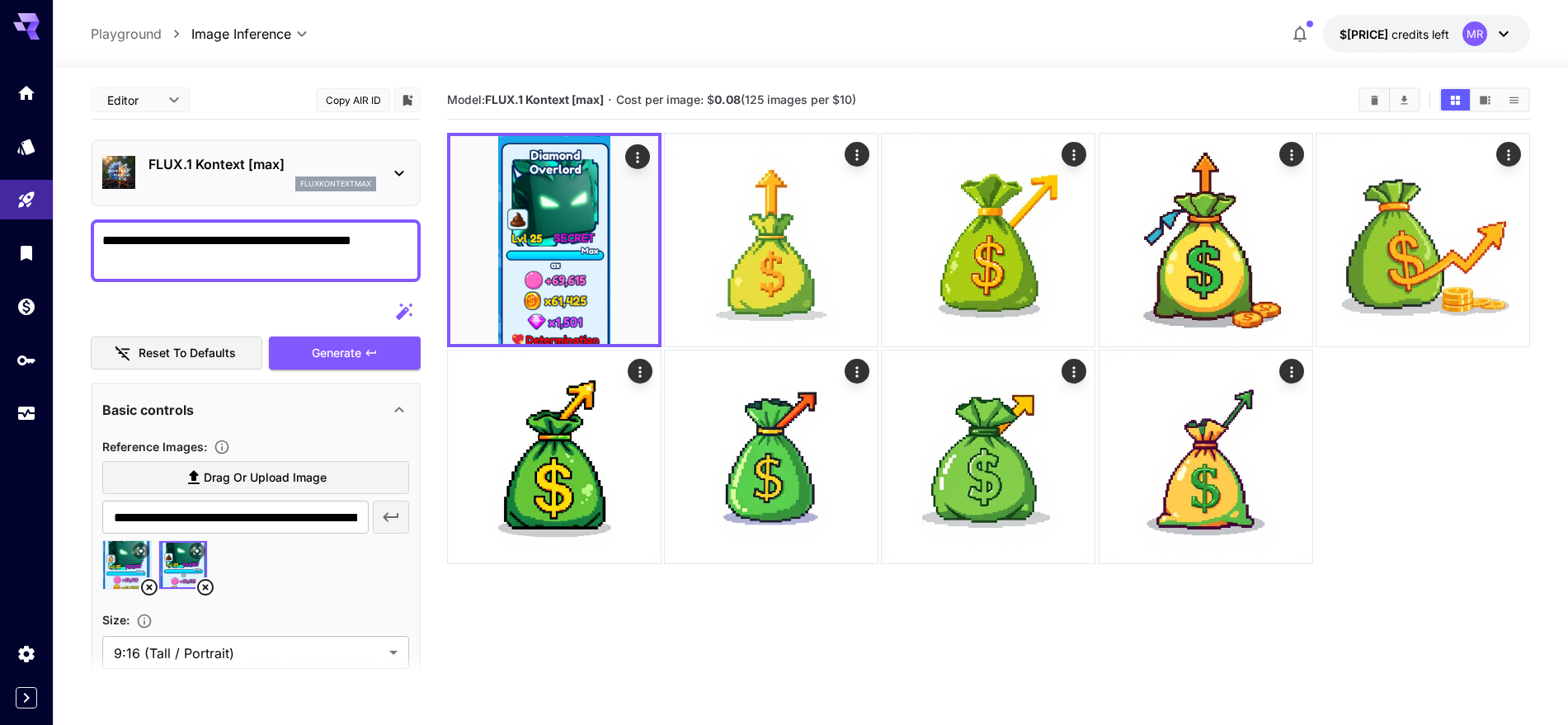 click on "**********" at bounding box center [256, 251] 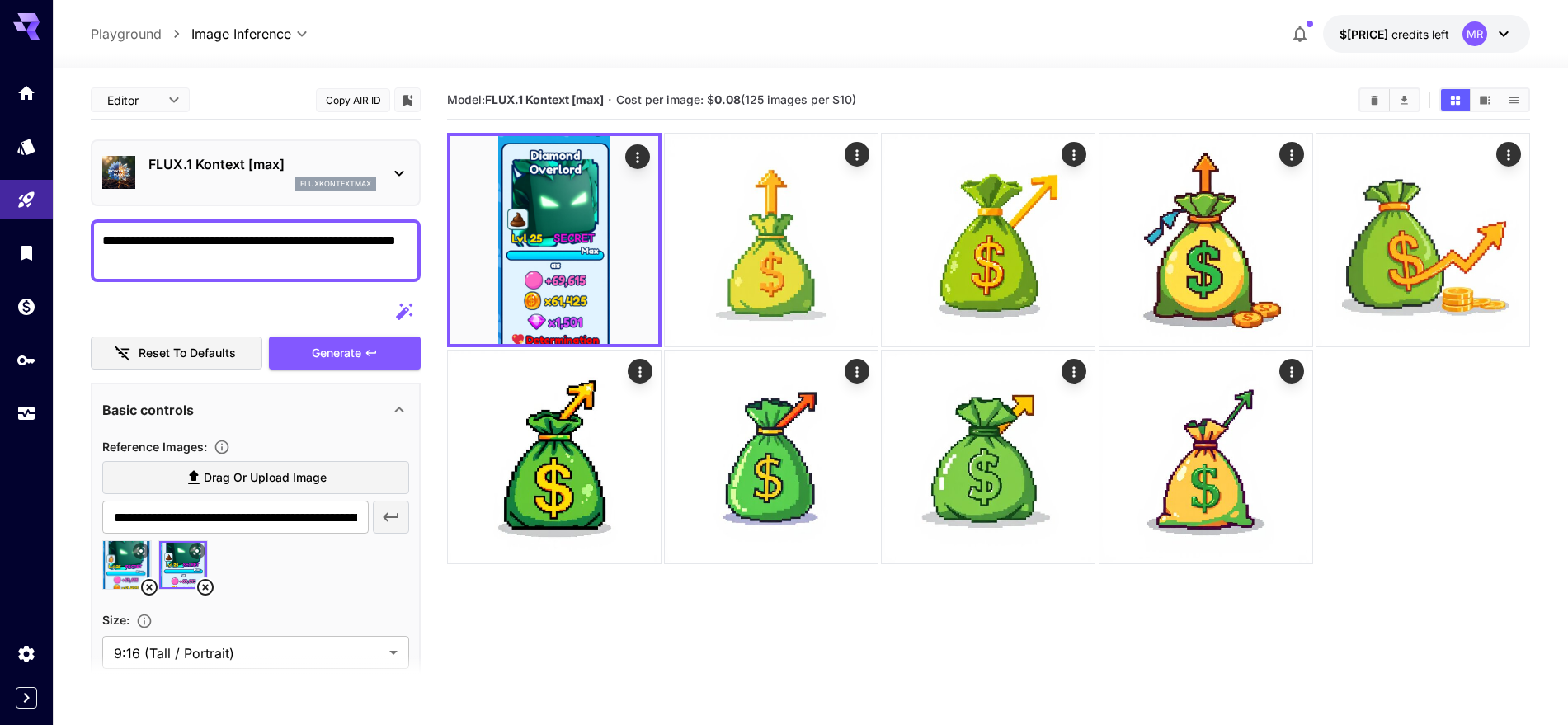 type on "**********" 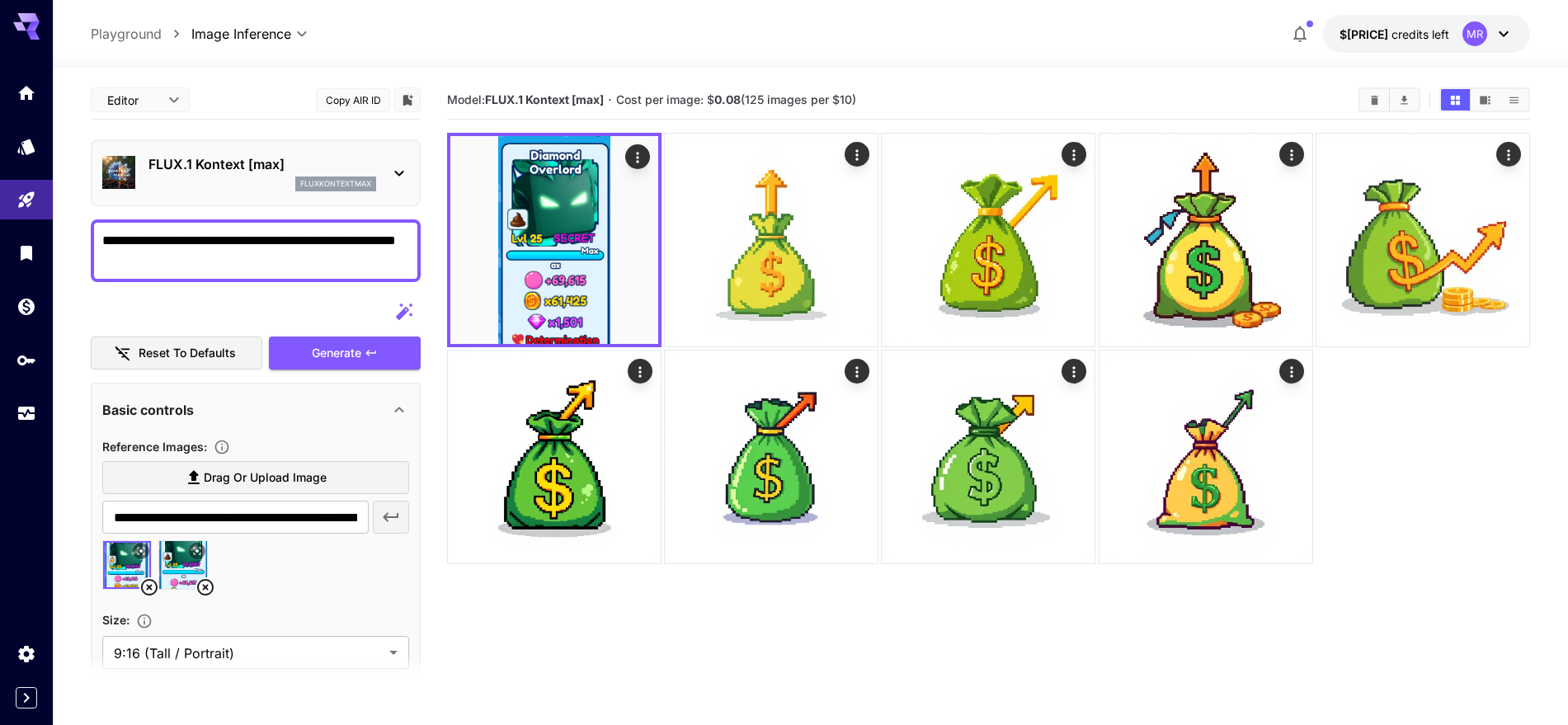 click 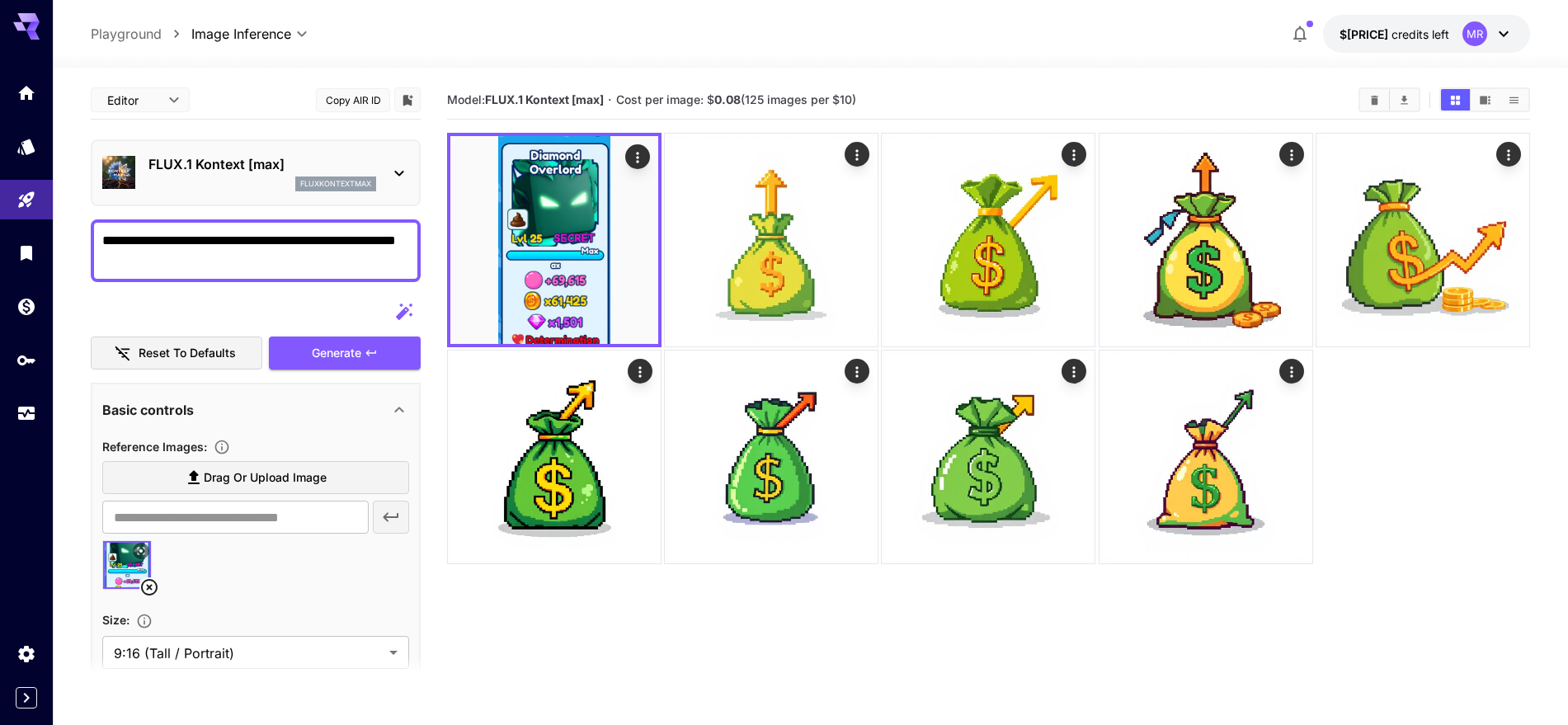 click 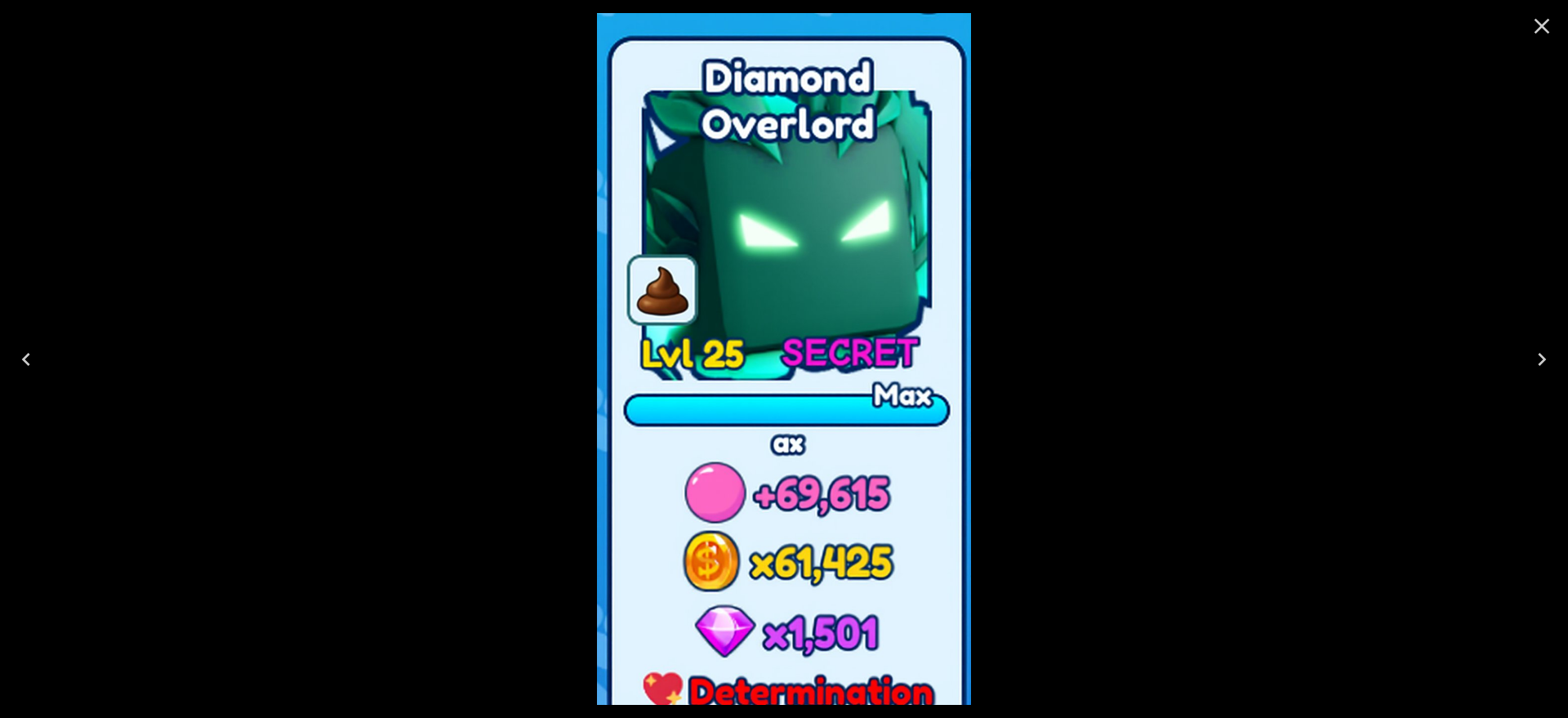 click at bounding box center (784, 359) 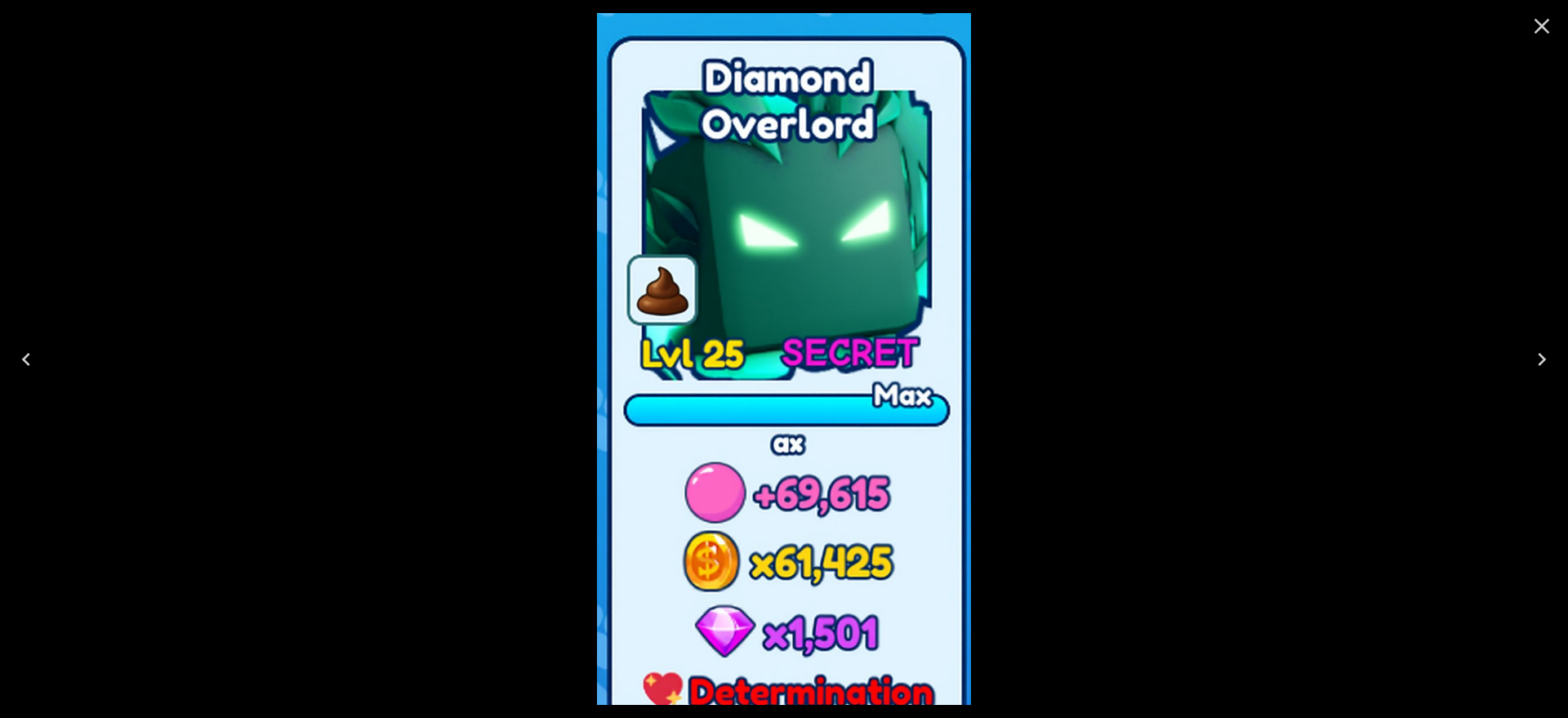 click 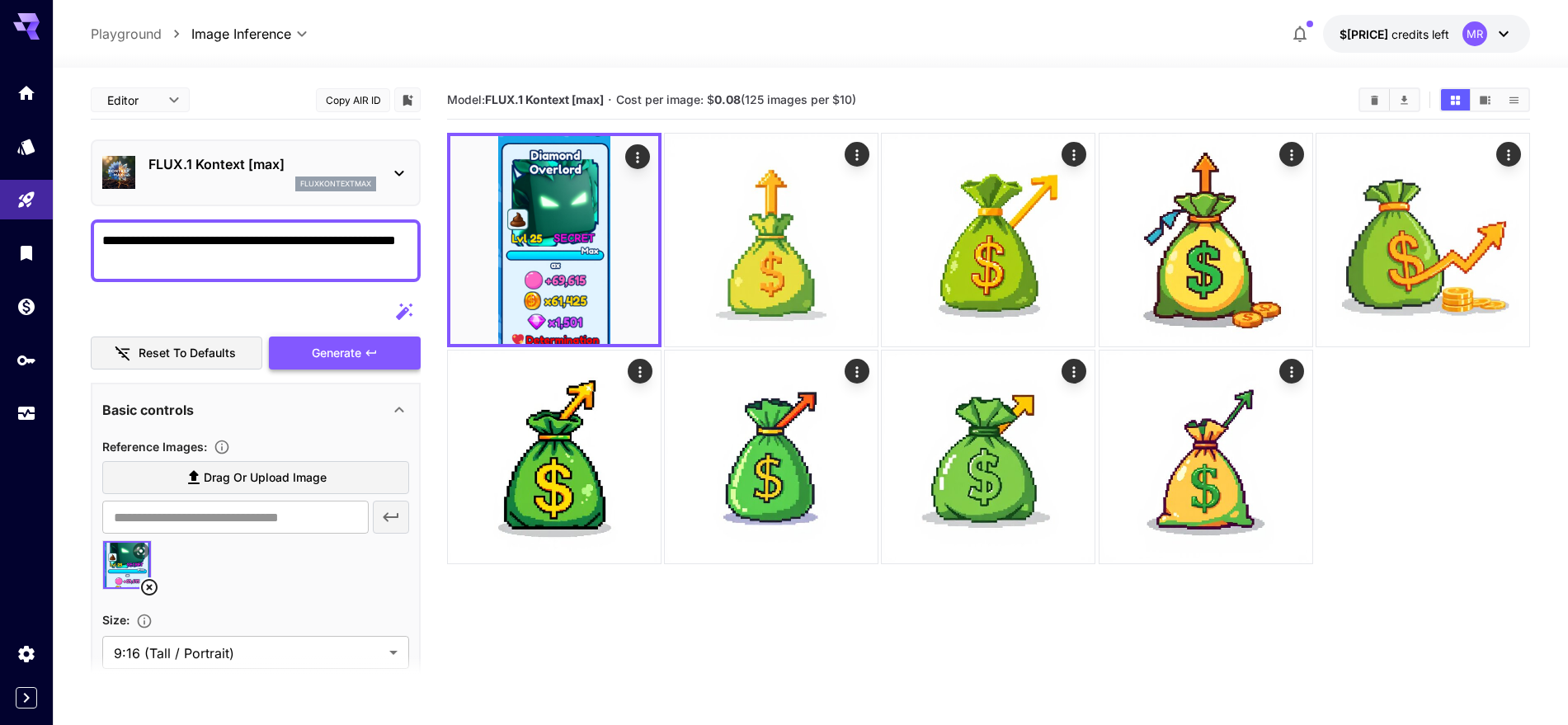 click on "Generate" at bounding box center (337, 353) 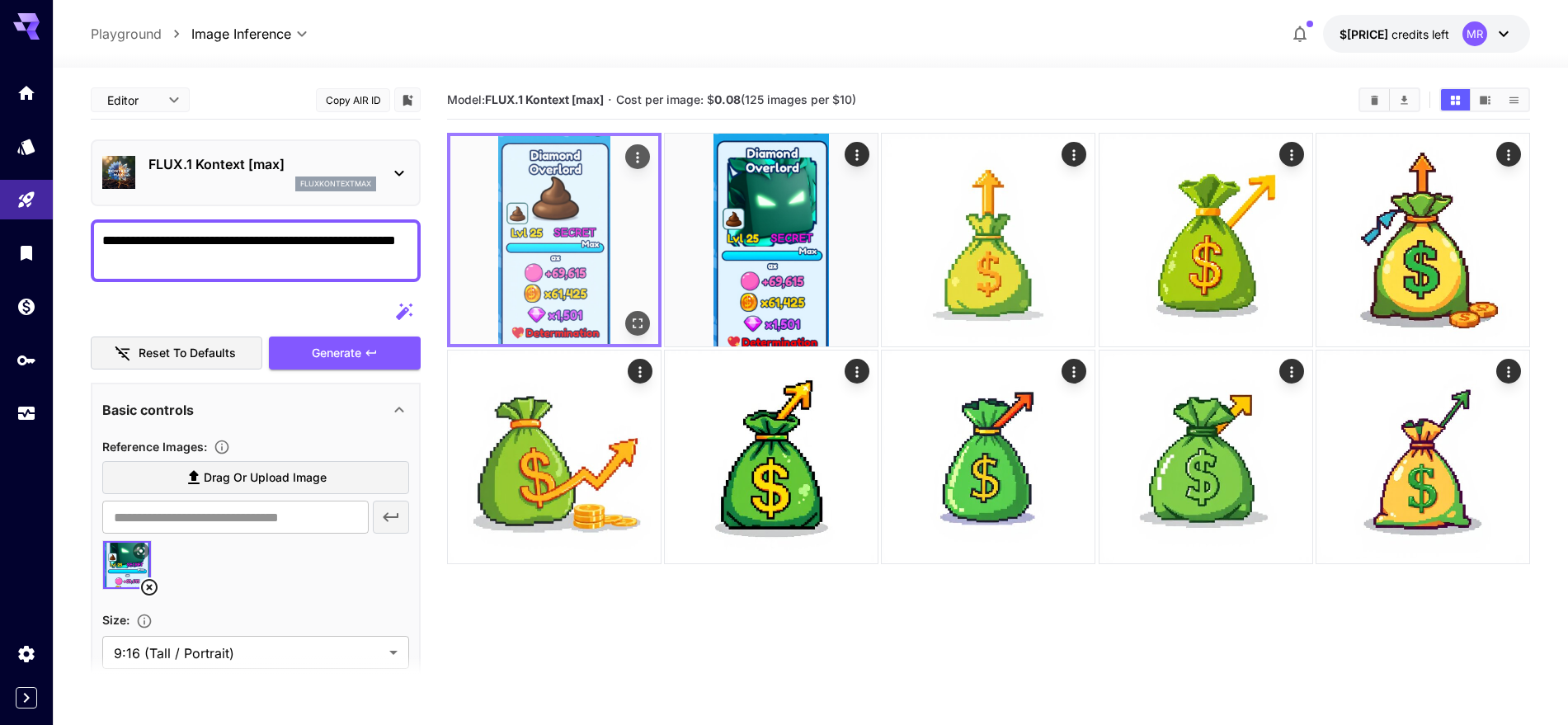 click at bounding box center [554, 240] 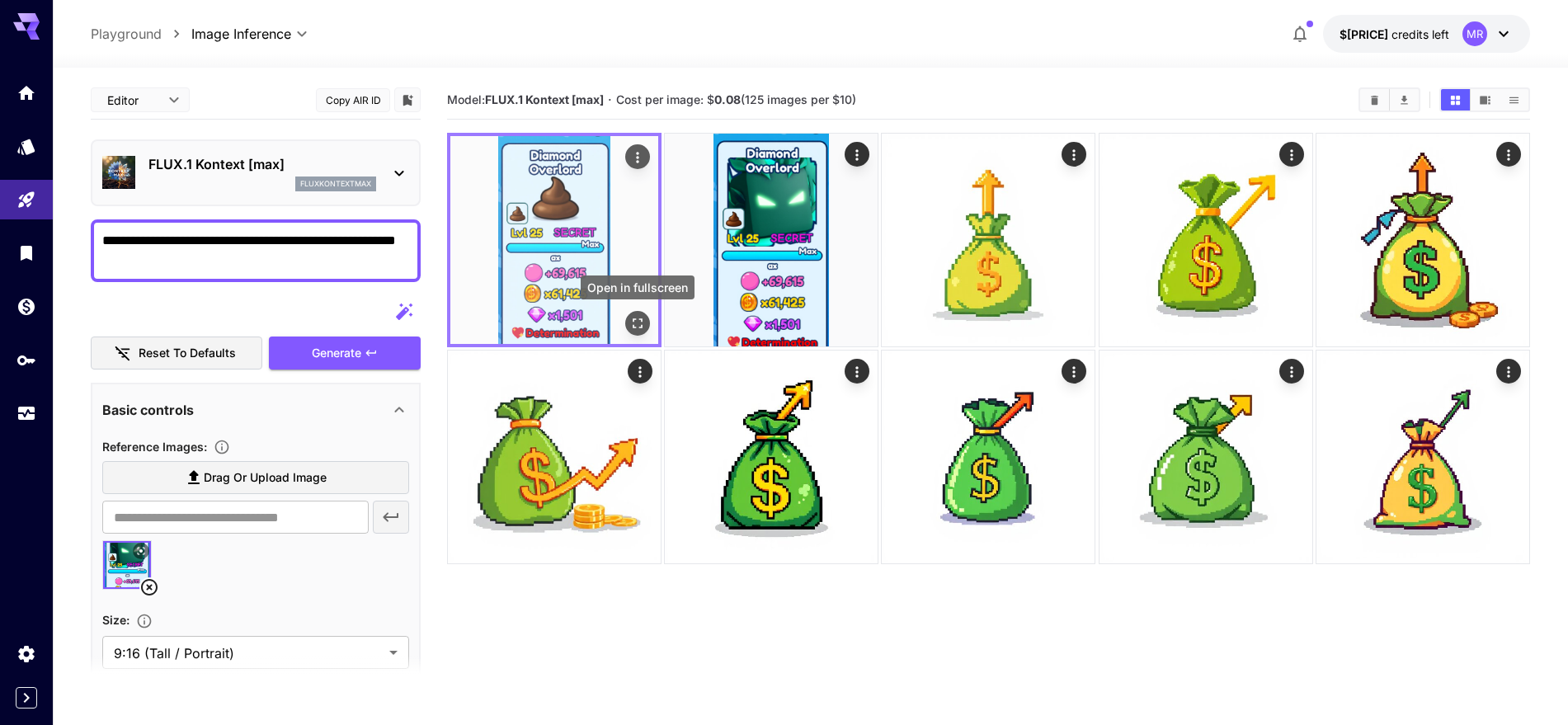 click at bounding box center (638, 323) 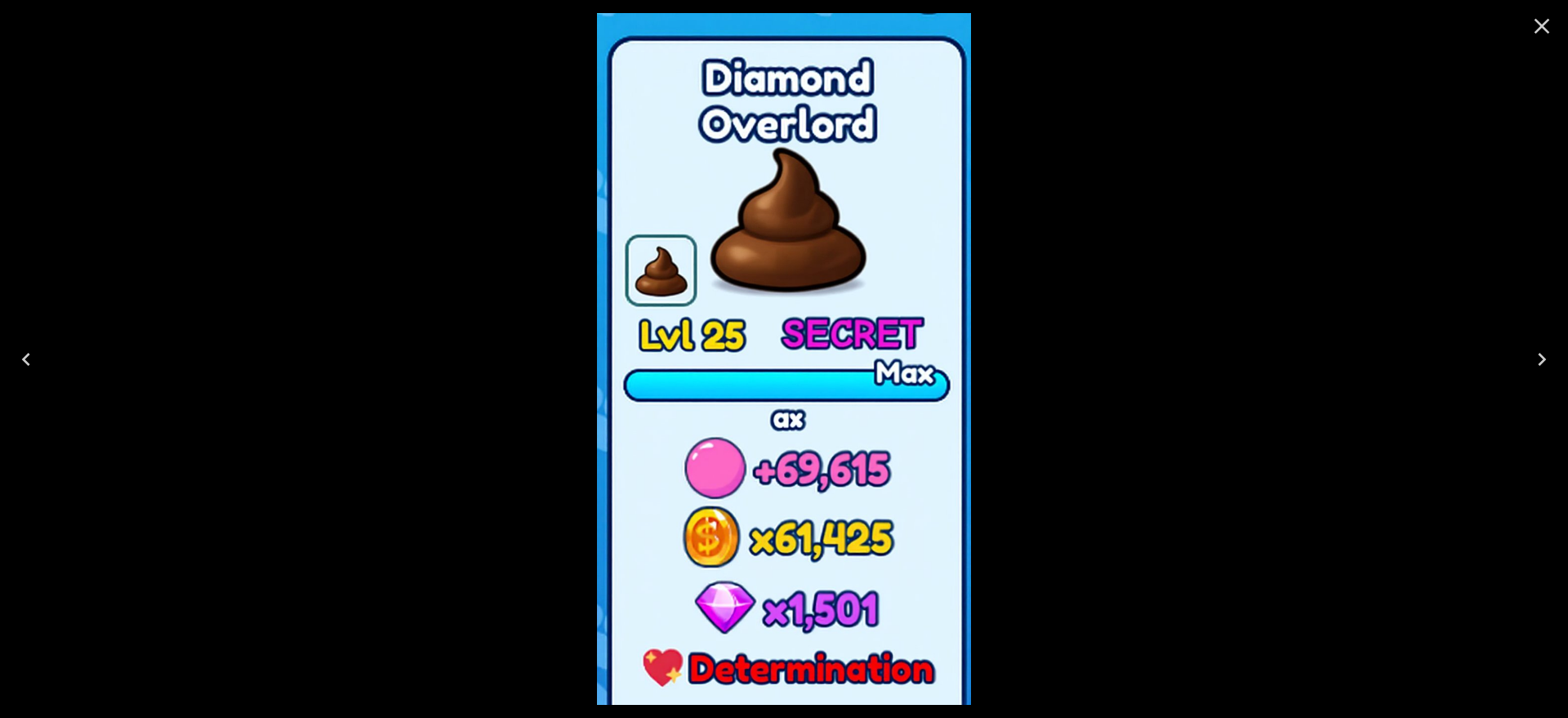 click at bounding box center (1542, 26) 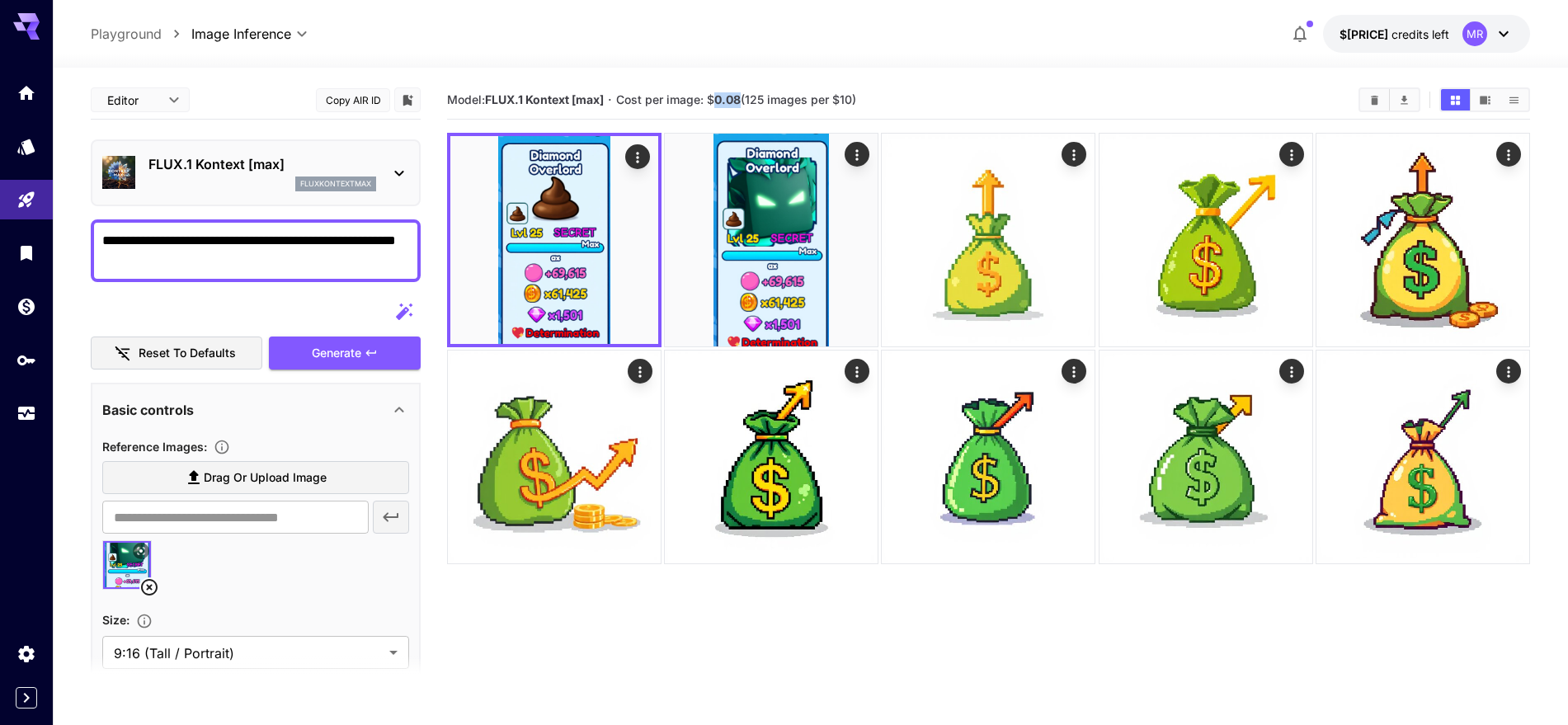 drag, startPoint x: 720, startPoint y: 98, endPoint x: 746, endPoint y: 102, distance: 26.305893 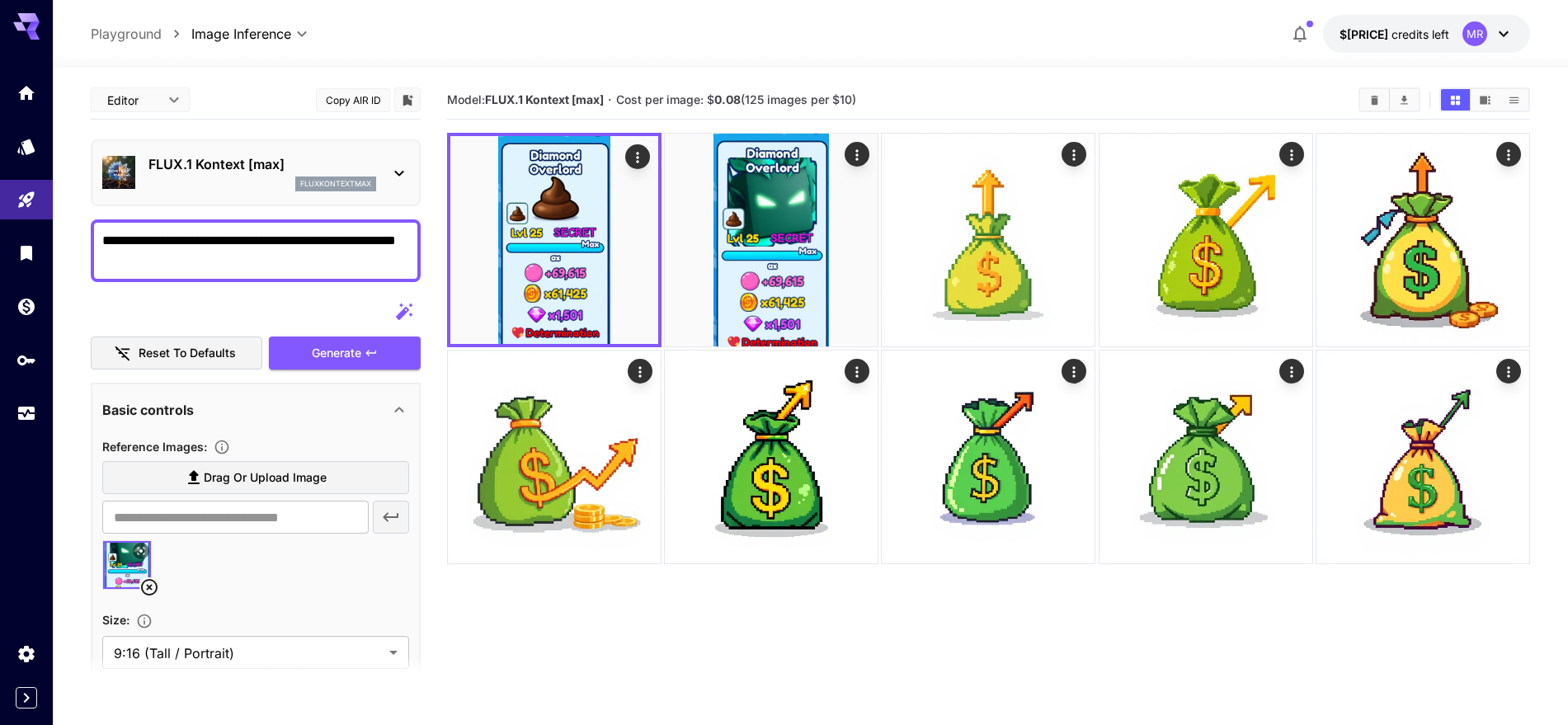 click on "Model:  FLUX.1 Kontext [max] · Cost per image: $ 0.08  (125 images per $10)" at bounding box center (896, 100) 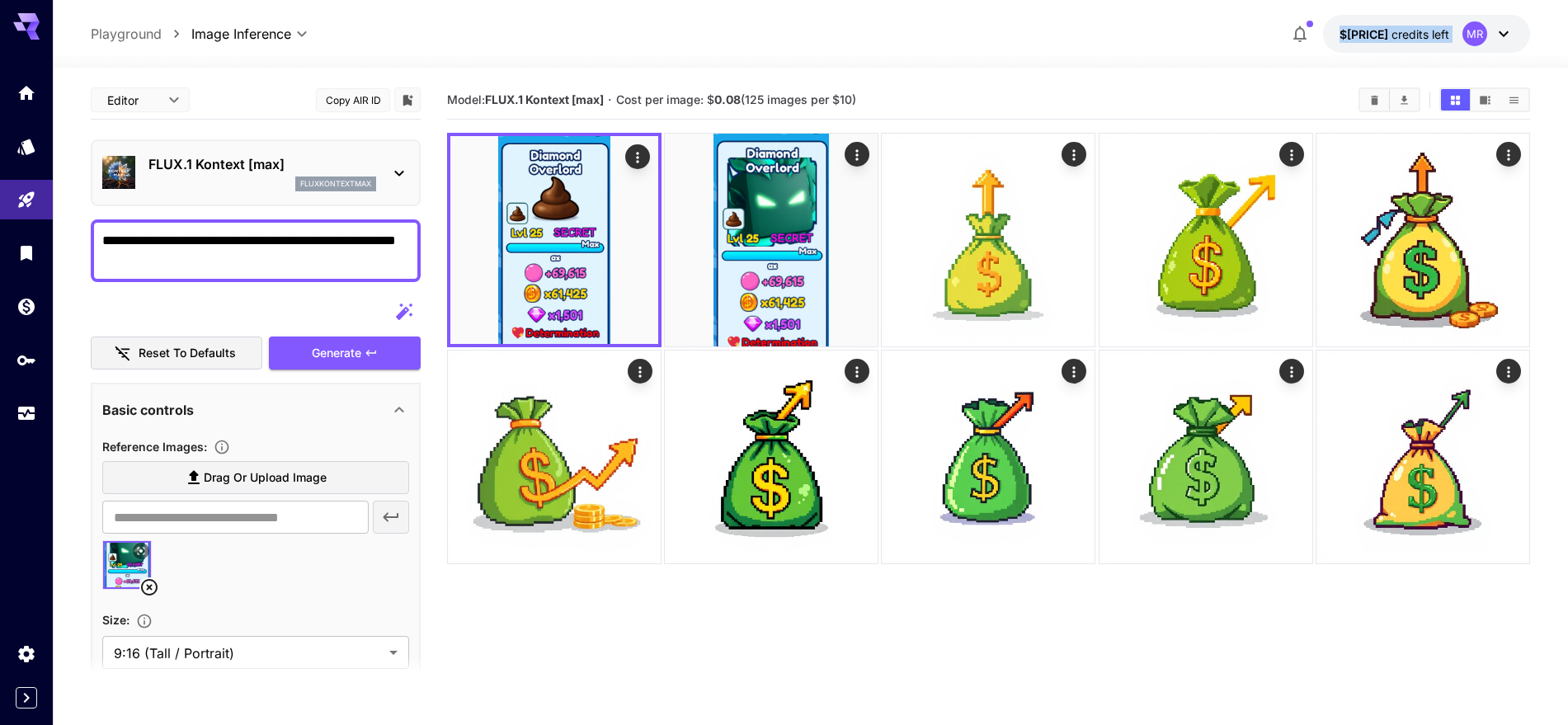 drag, startPoint x: 1330, startPoint y: 93, endPoint x: 627, endPoint y: 48, distance: 704.4388 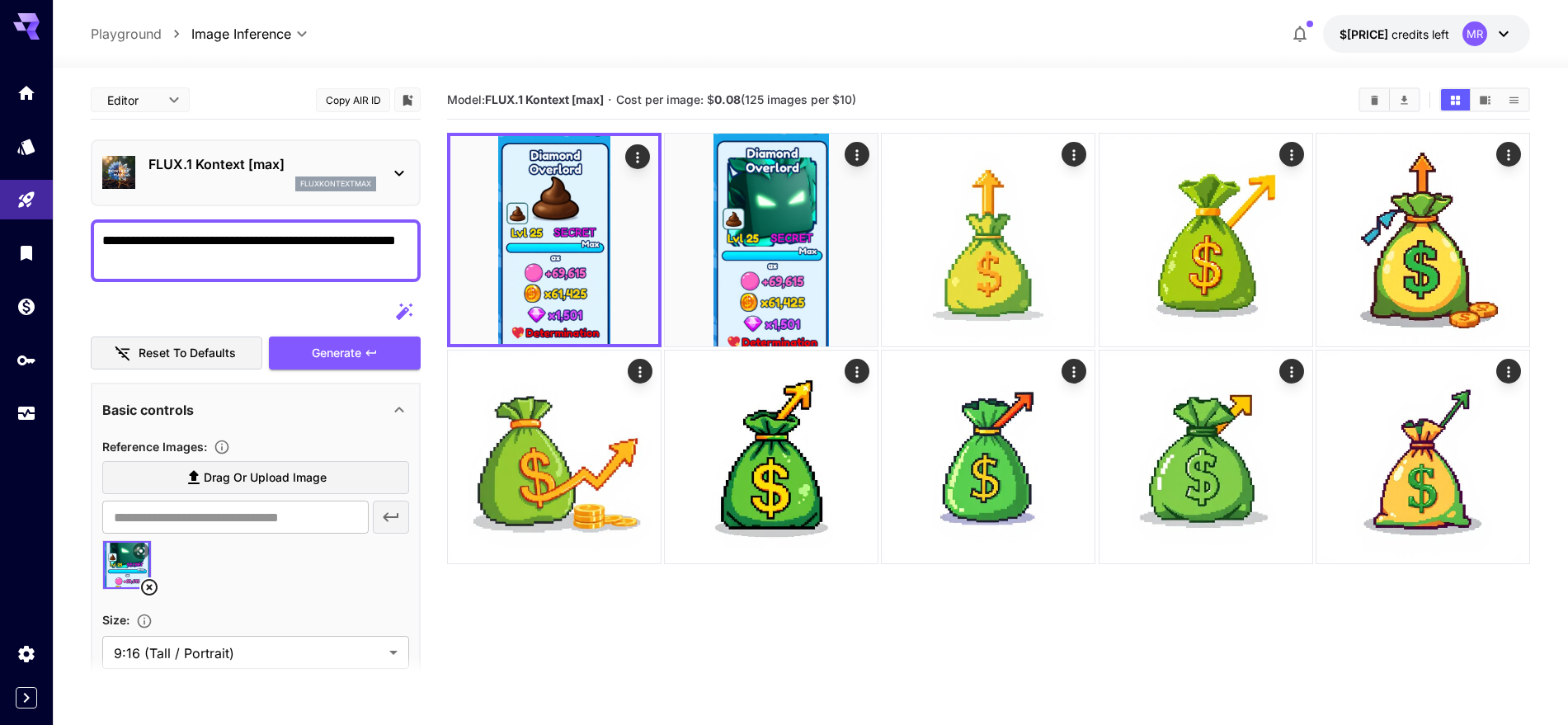 click on "Model:  FLUX.1 Kontext [max] · Cost per image: $ 0.08  (125 images per $10)" at bounding box center (896, 100) 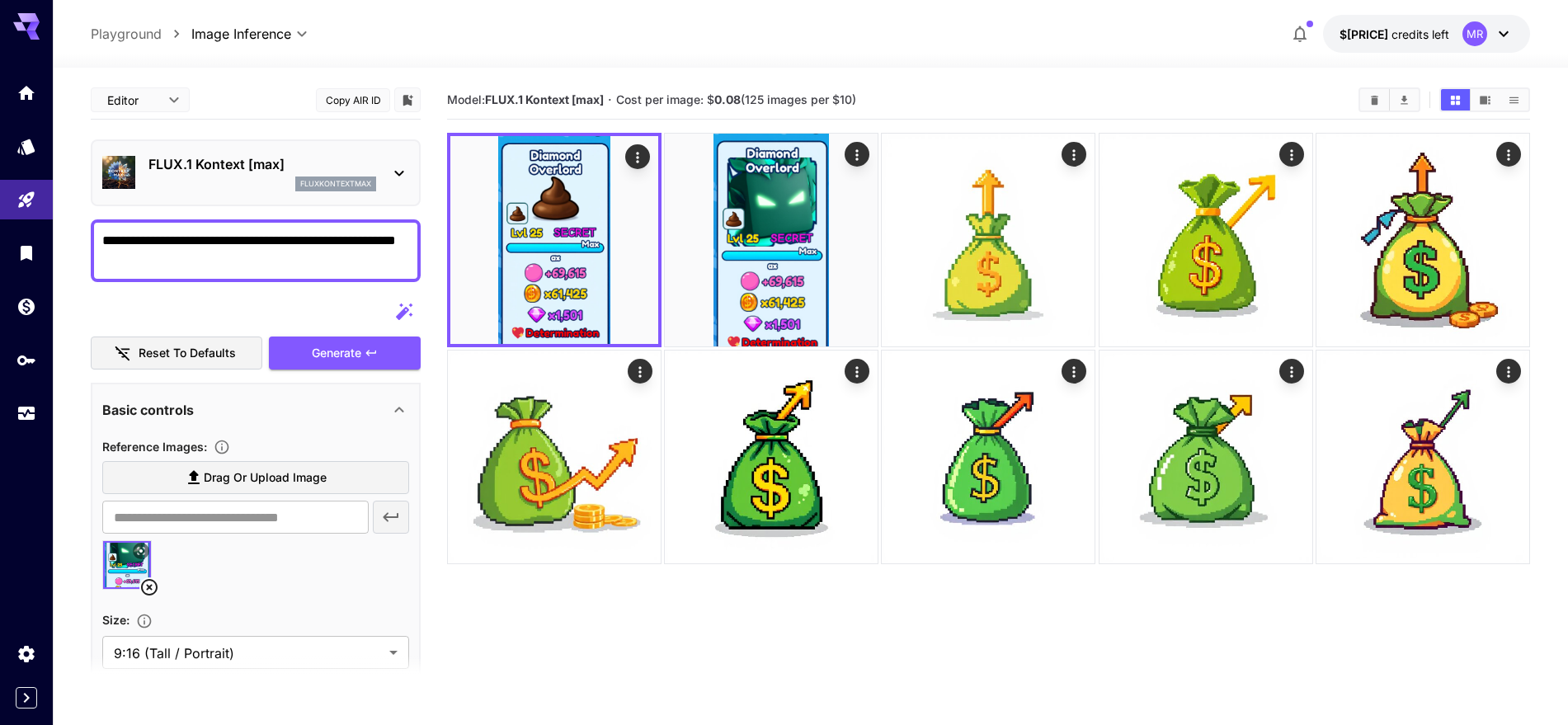 click 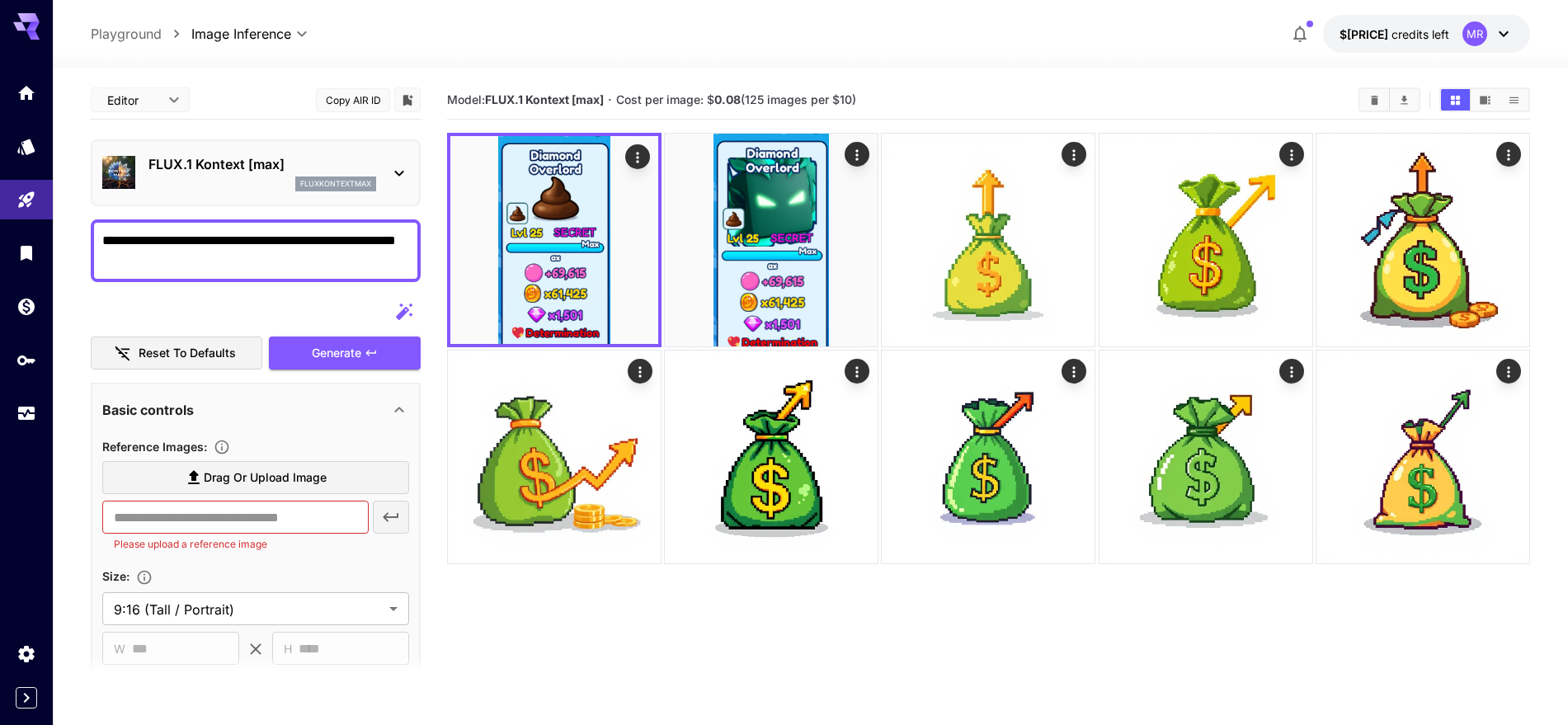 click 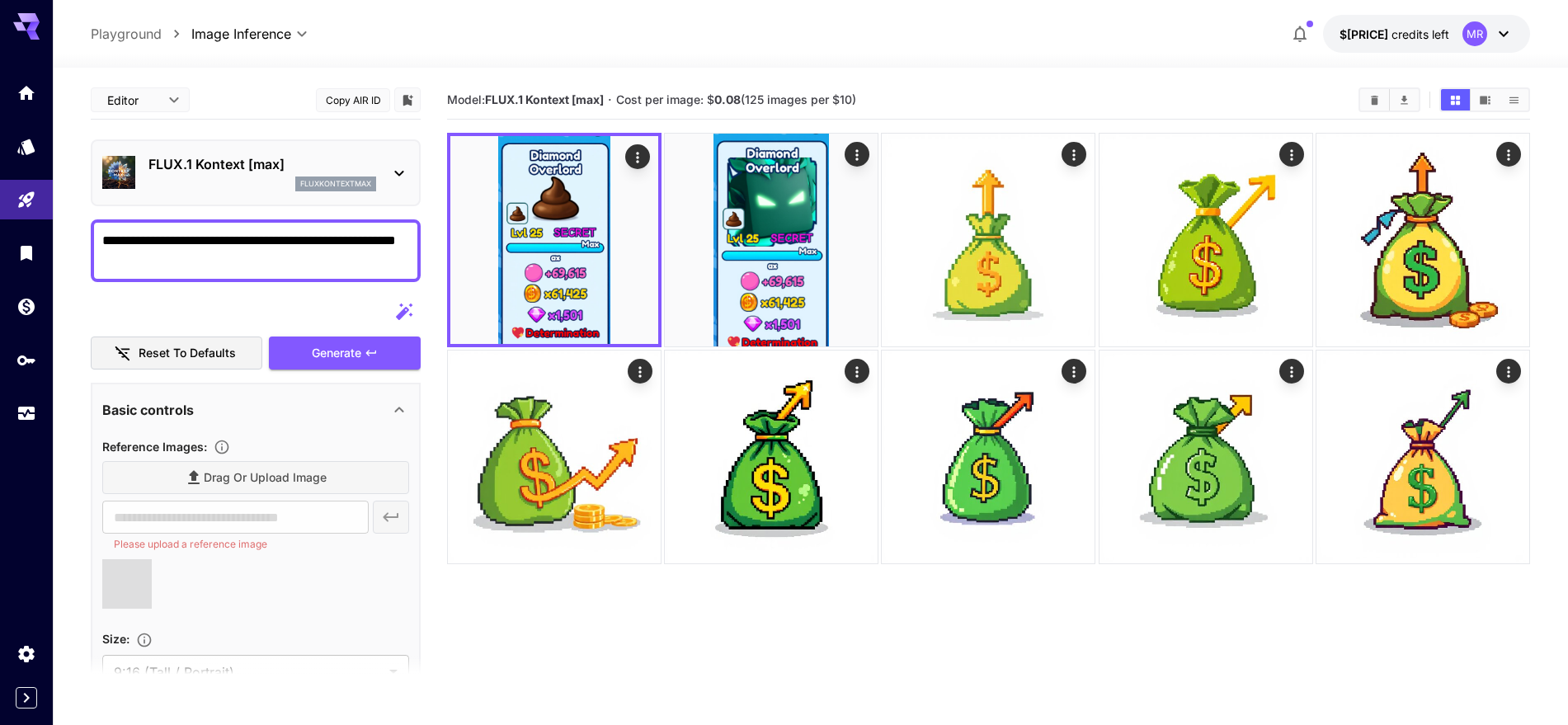 type on "**********" 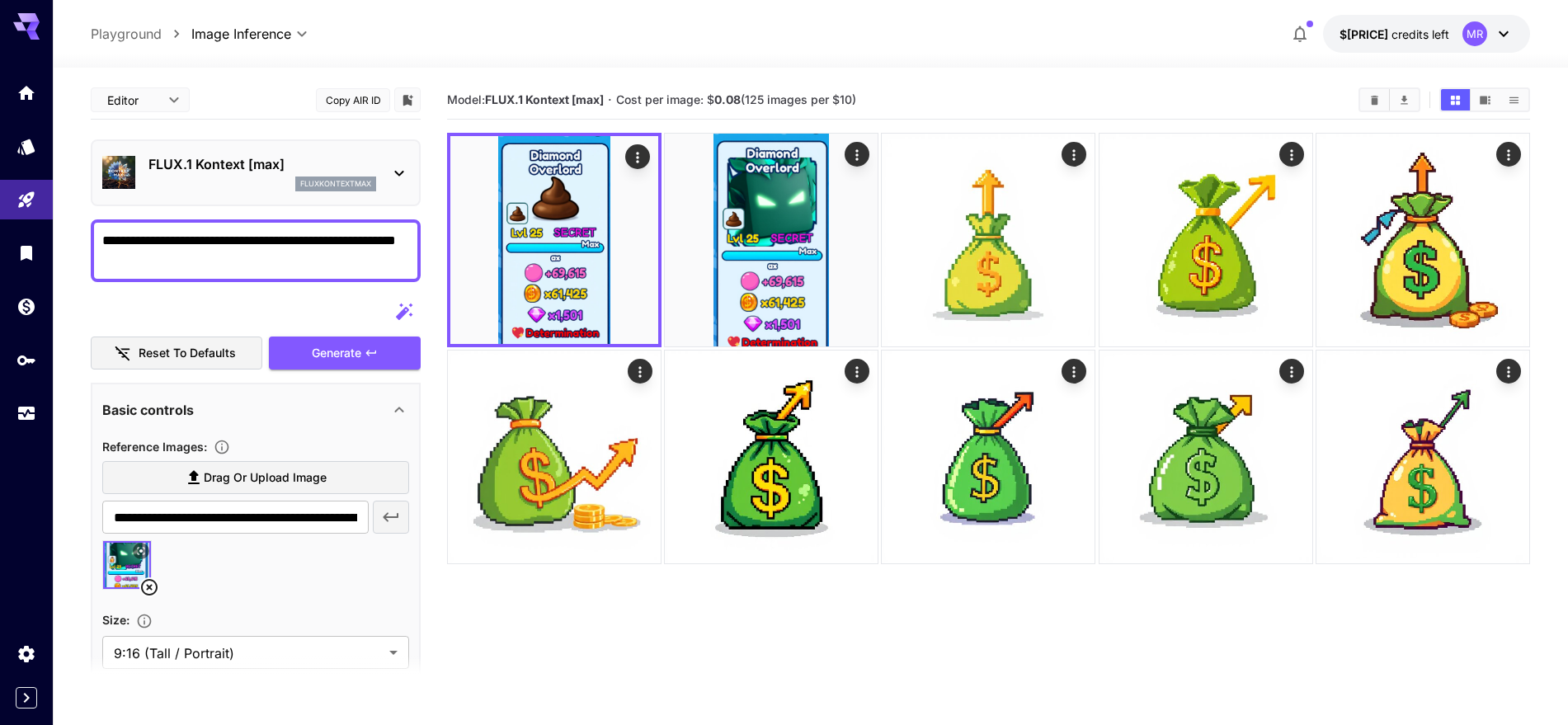 click on "**********" at bounding box center [256, 251] 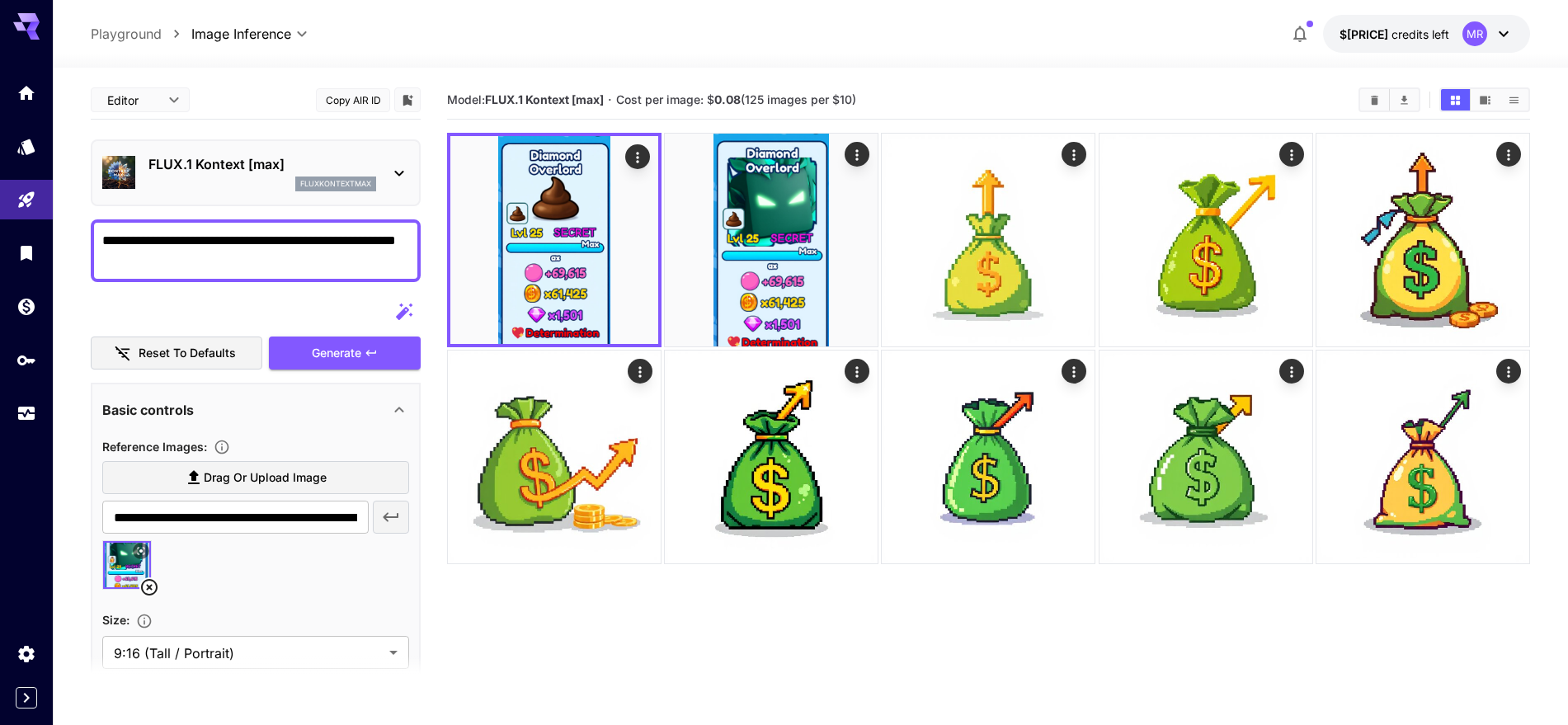 click on "**********" at bounding box center [256, 251] 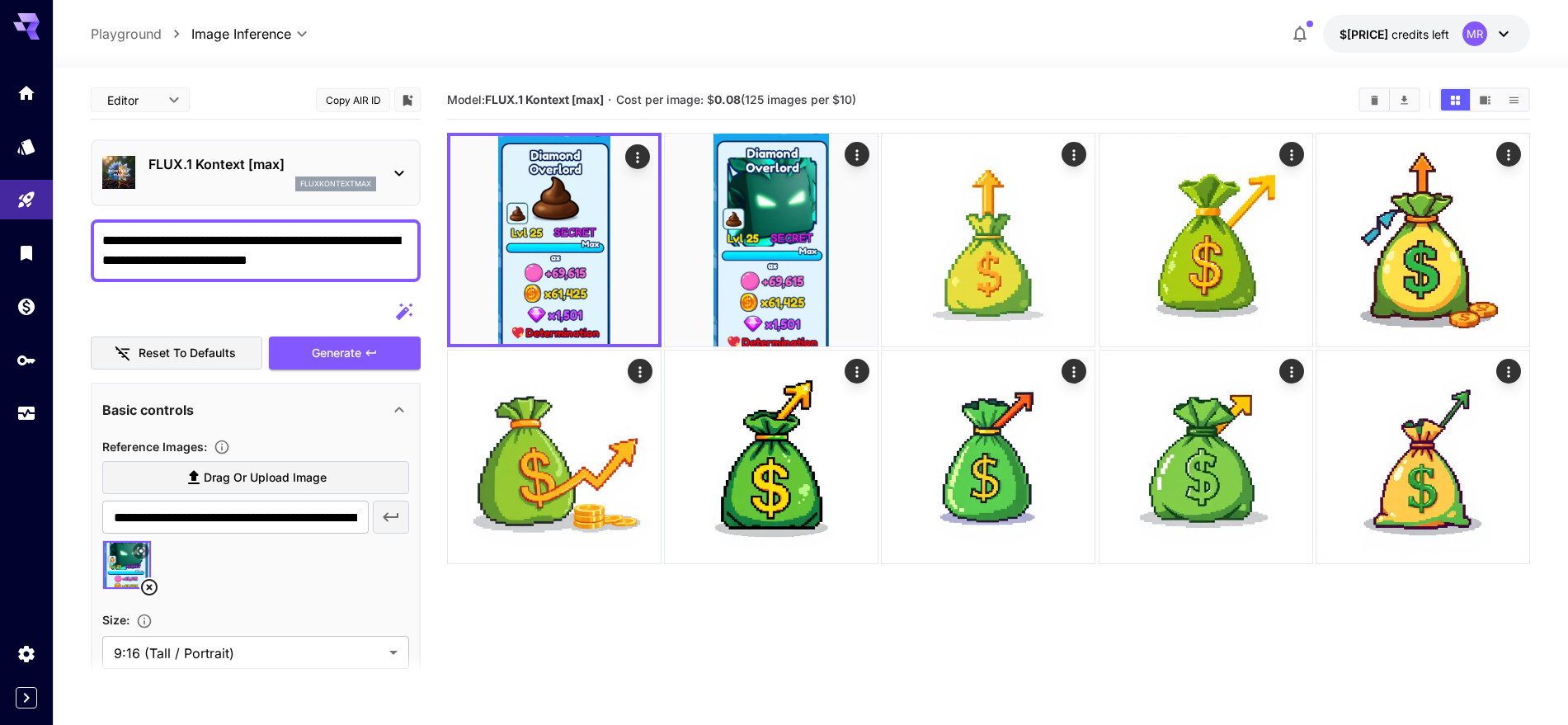 drag, startPoint x: 360, startPoint y: 264, endPoint x: 372, endPoint y: 264, distance: 12 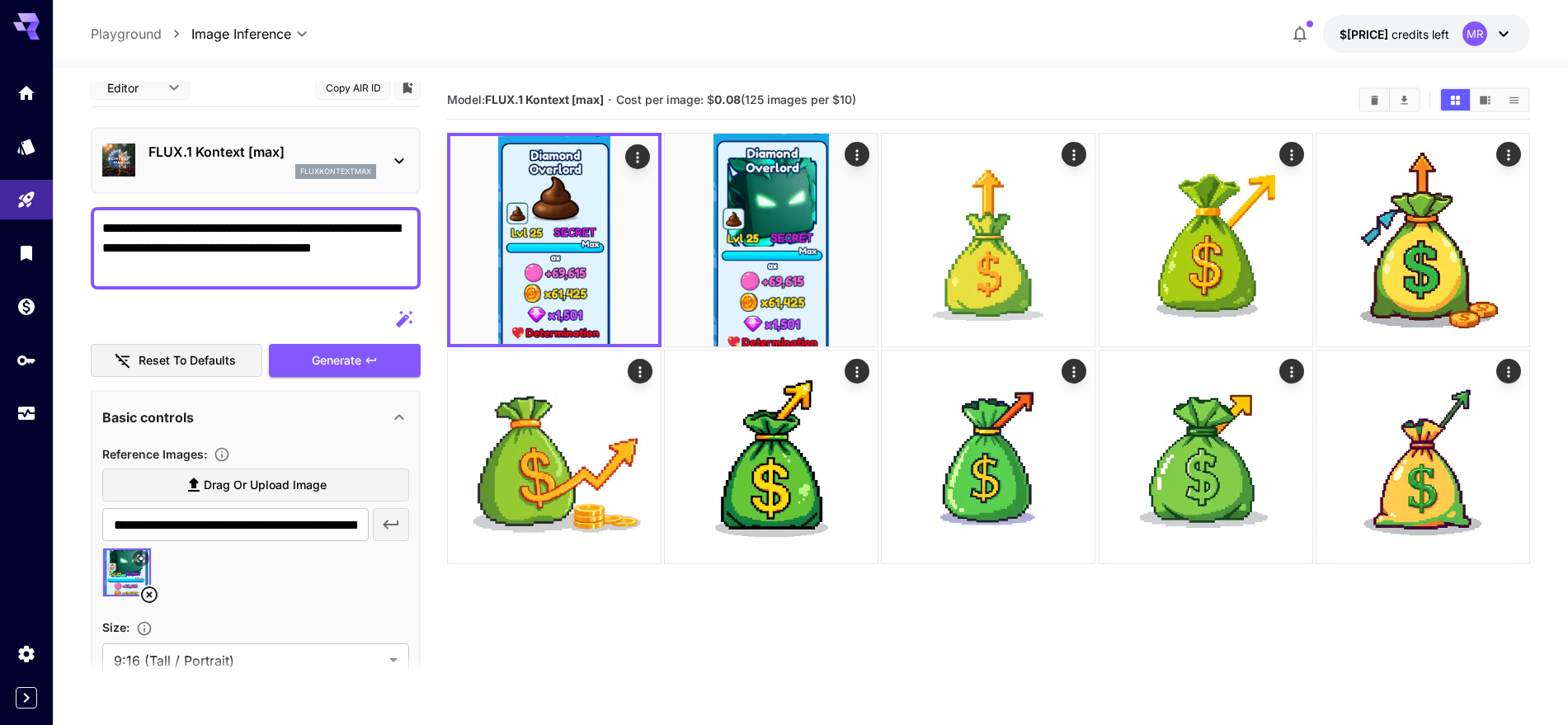 scroll, scrollTop: 0, scrollLeft: 0, axis: both 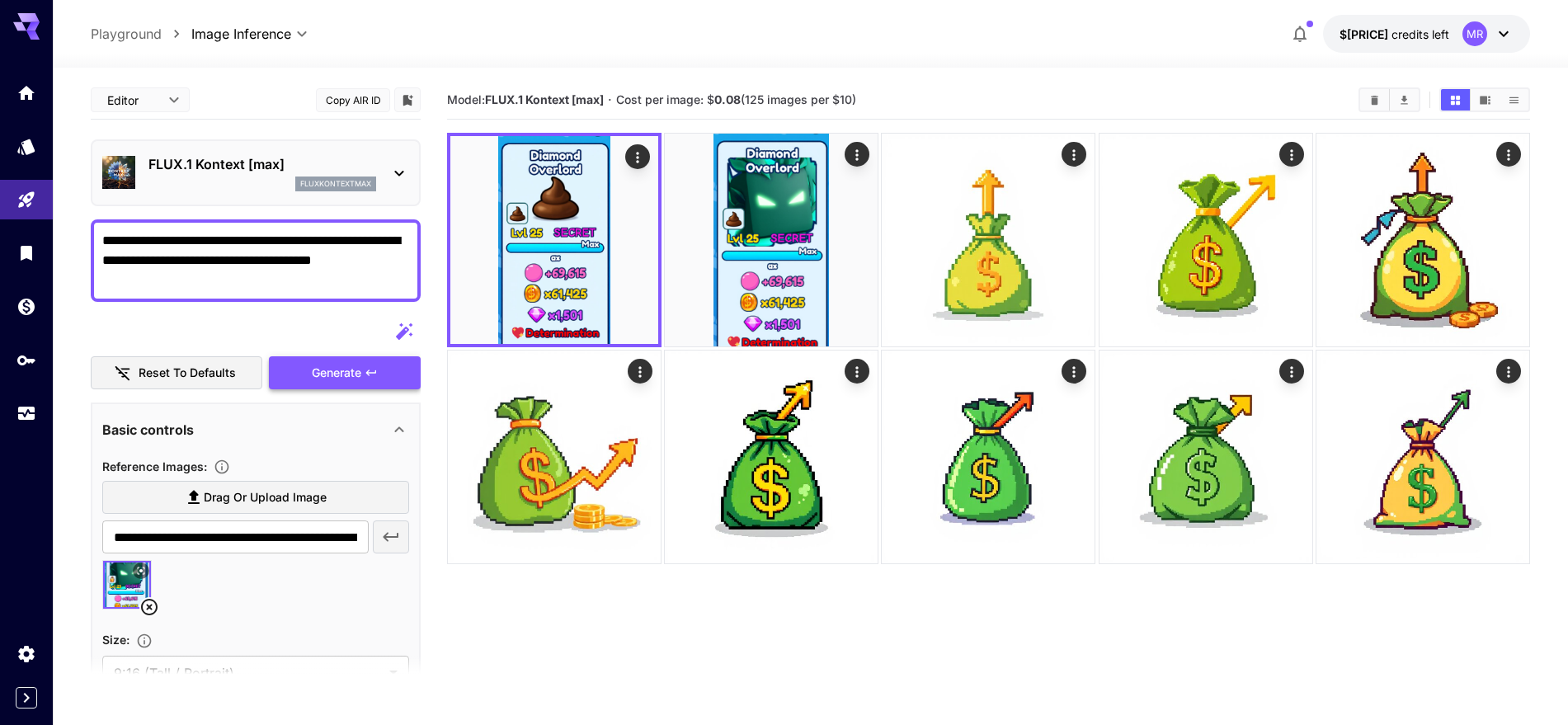 type on "**********" 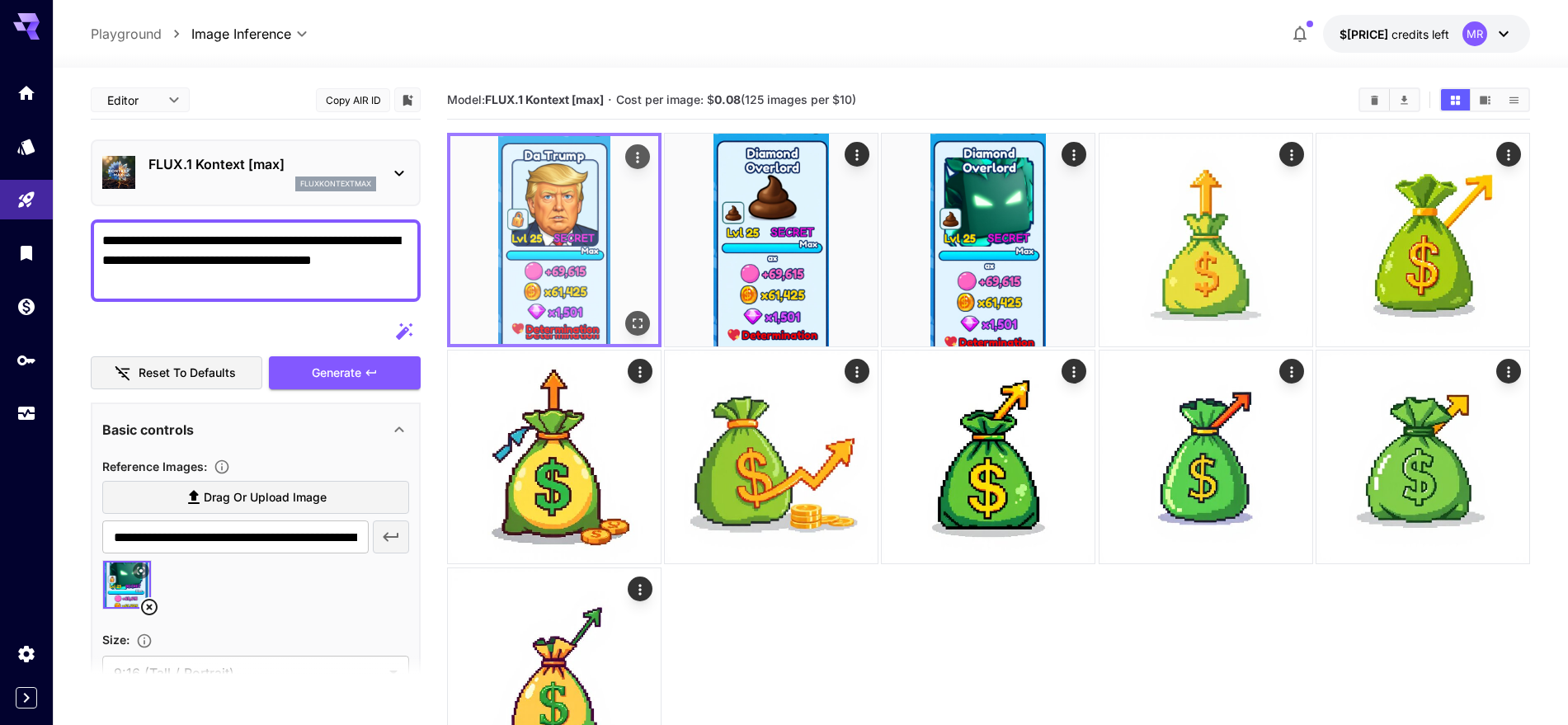 click 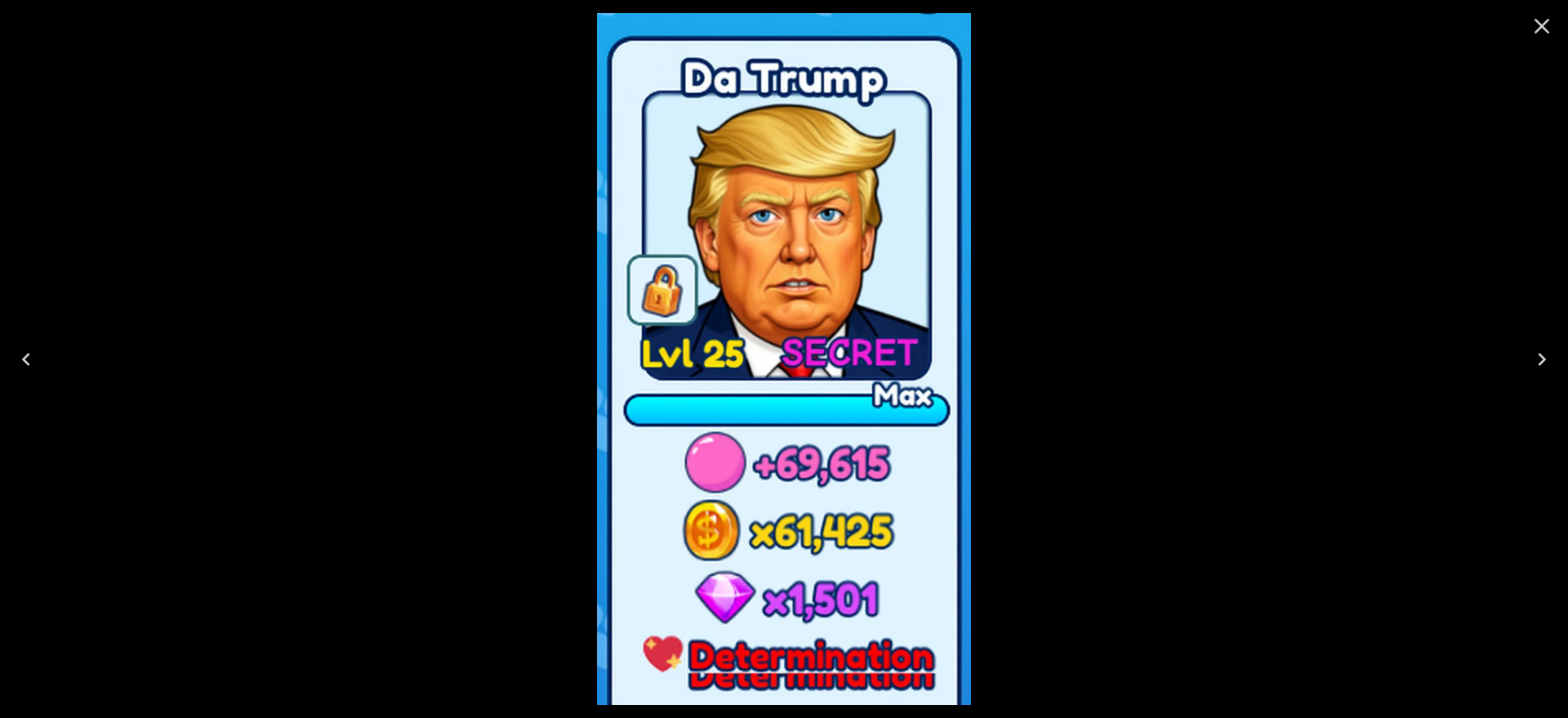 click 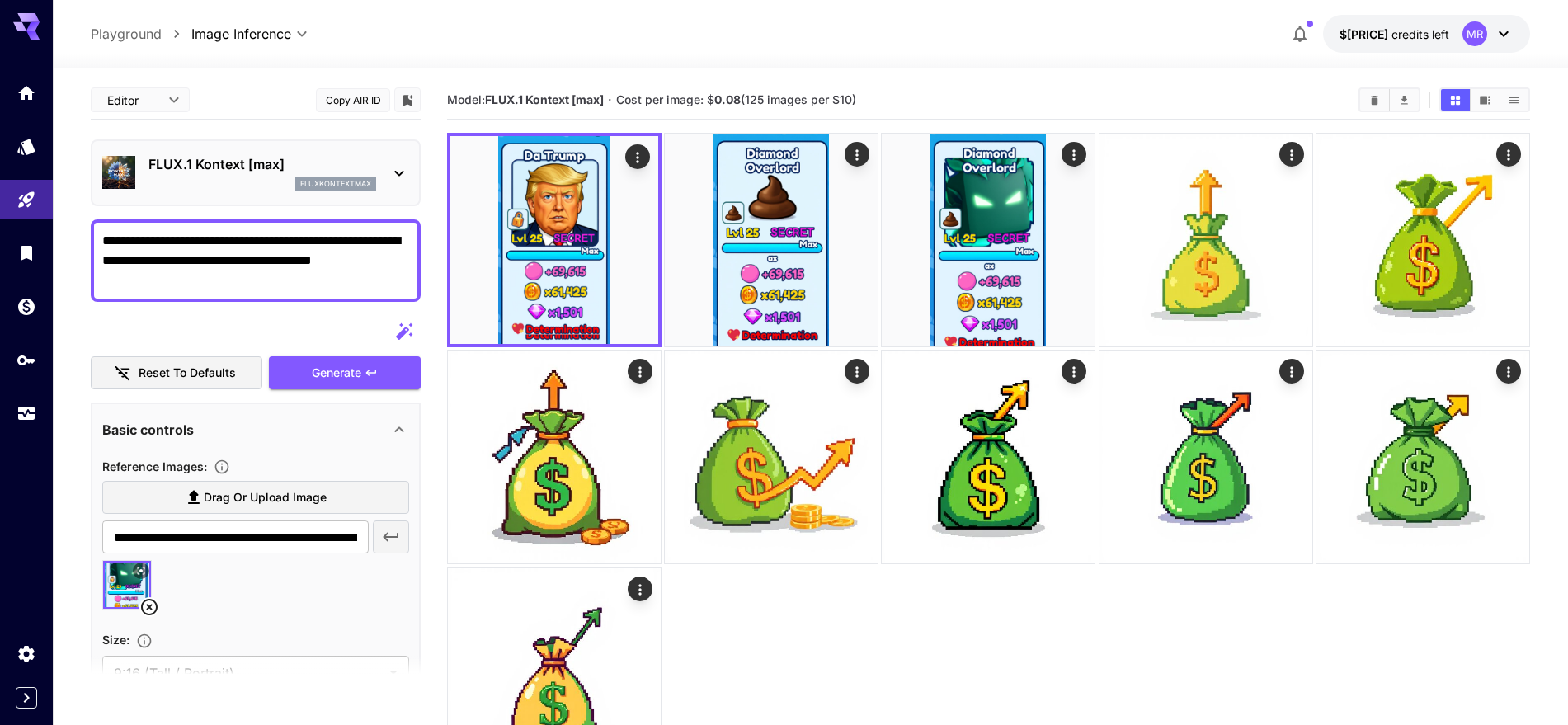 click on "FLUX.1 Kontext [max]" at bounding box center (262, 164) 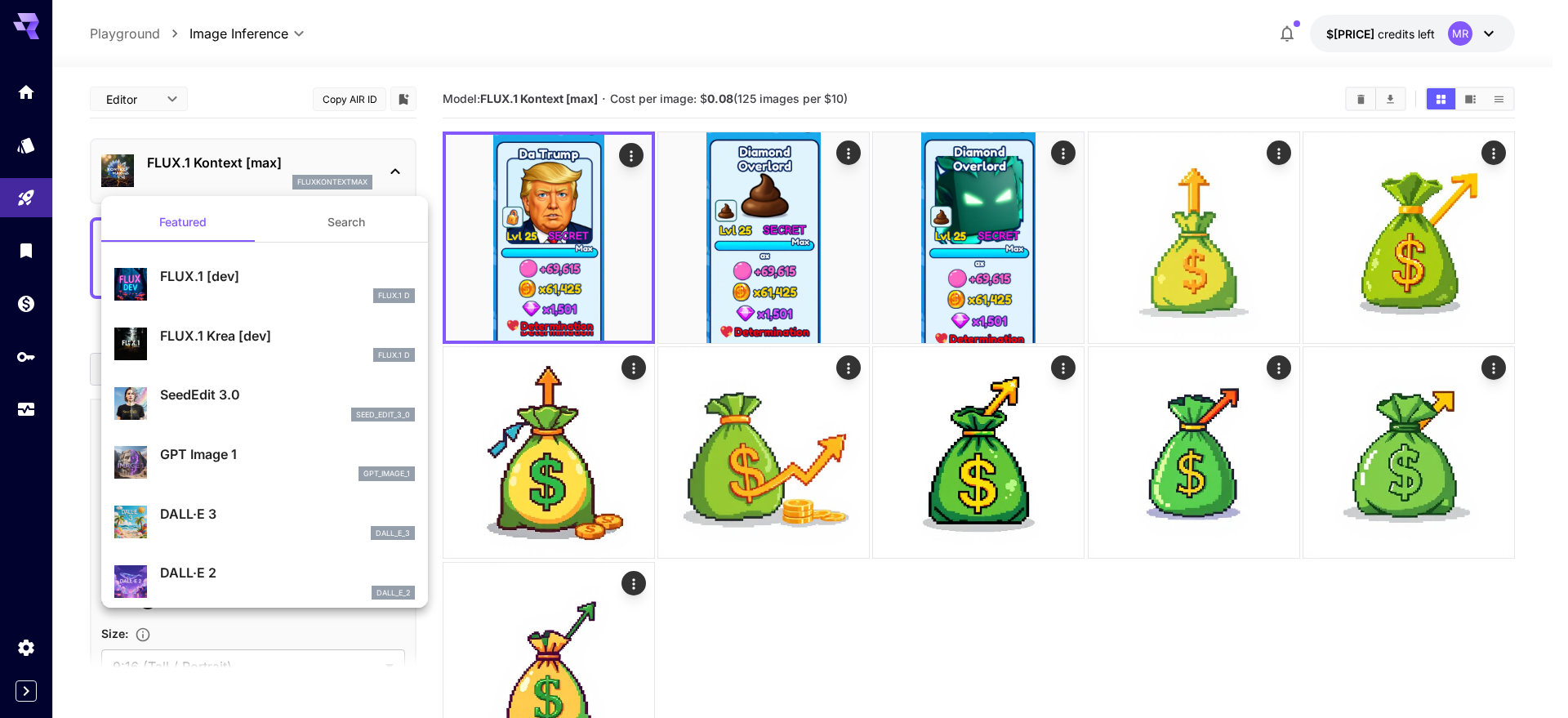 click on "Search" at bounding box center [346, 222] 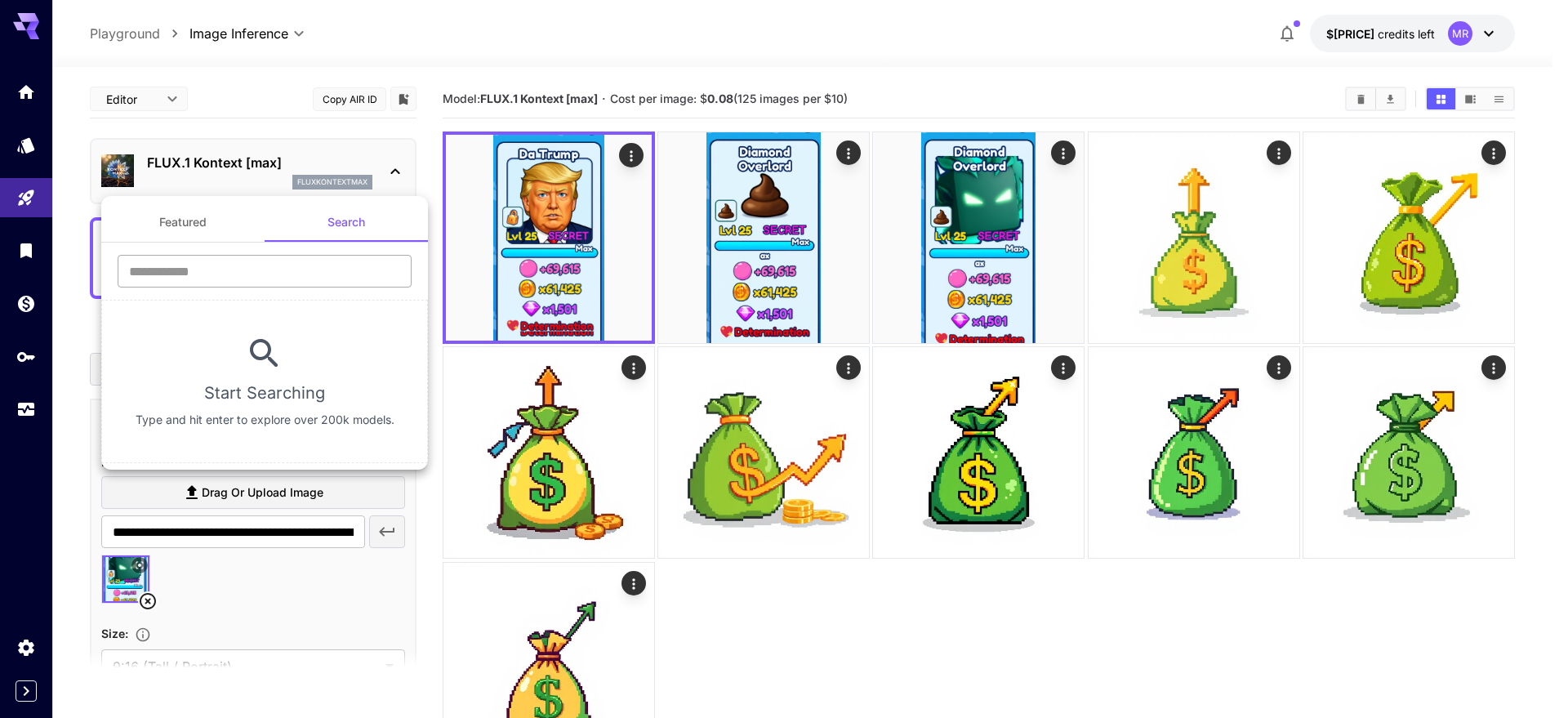 click at bounding box center (265, 271) 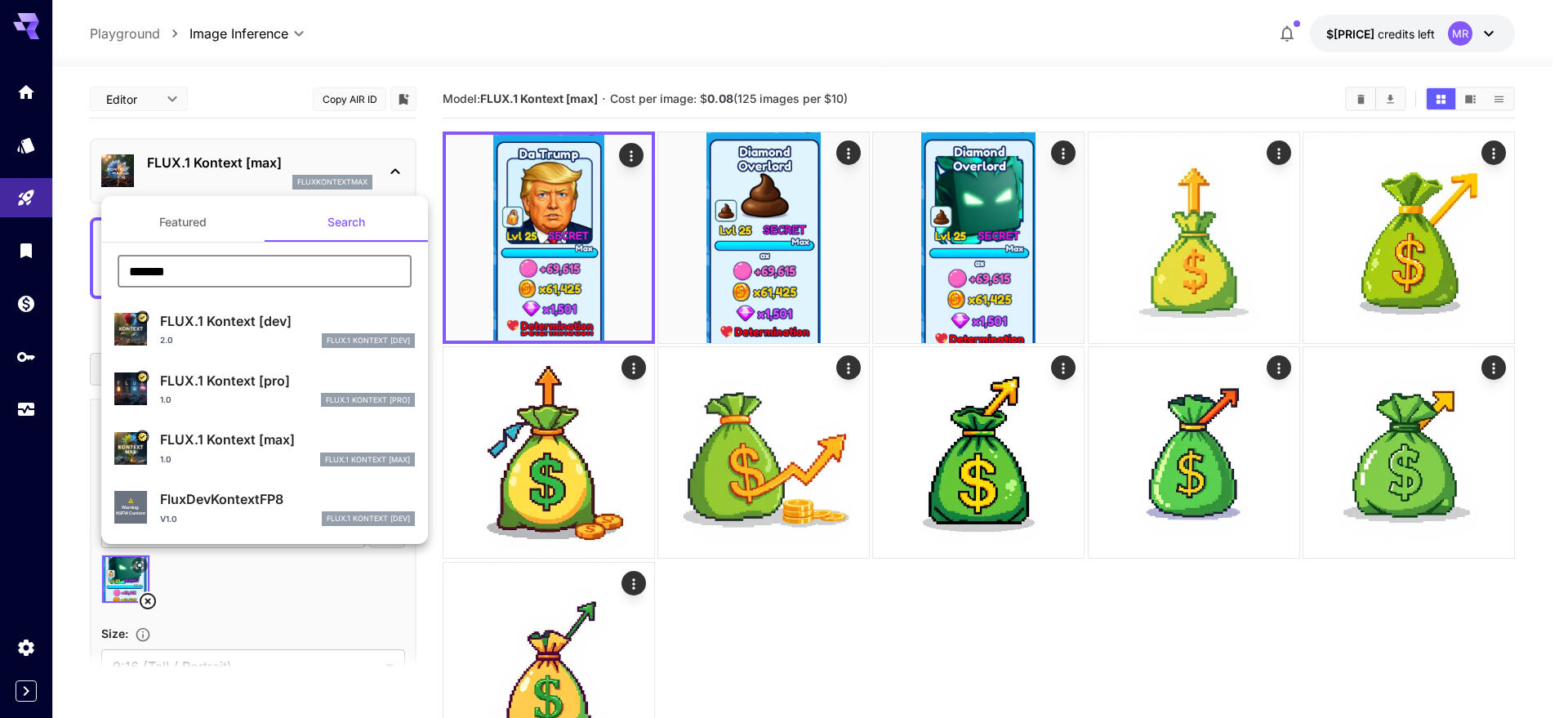 type on "*******" 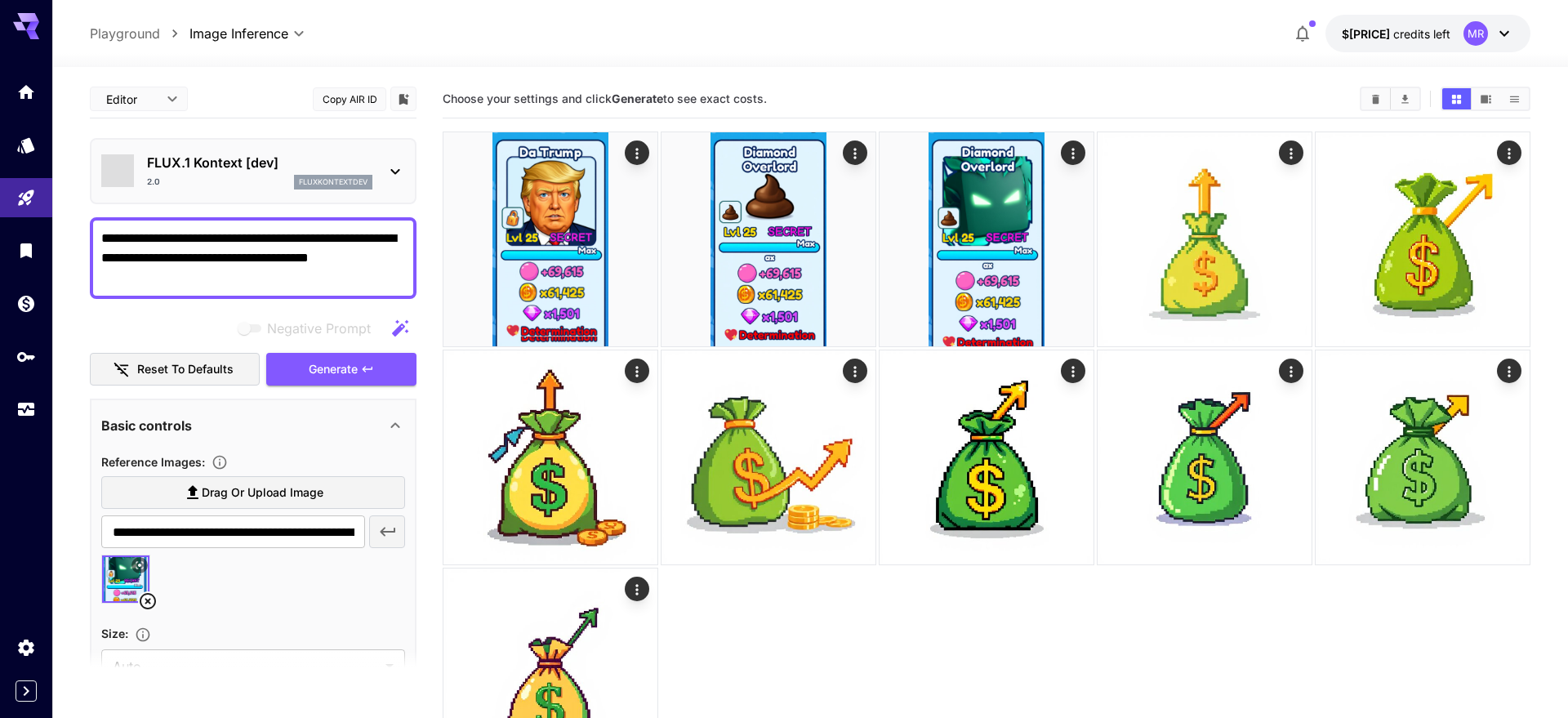 type on "****" 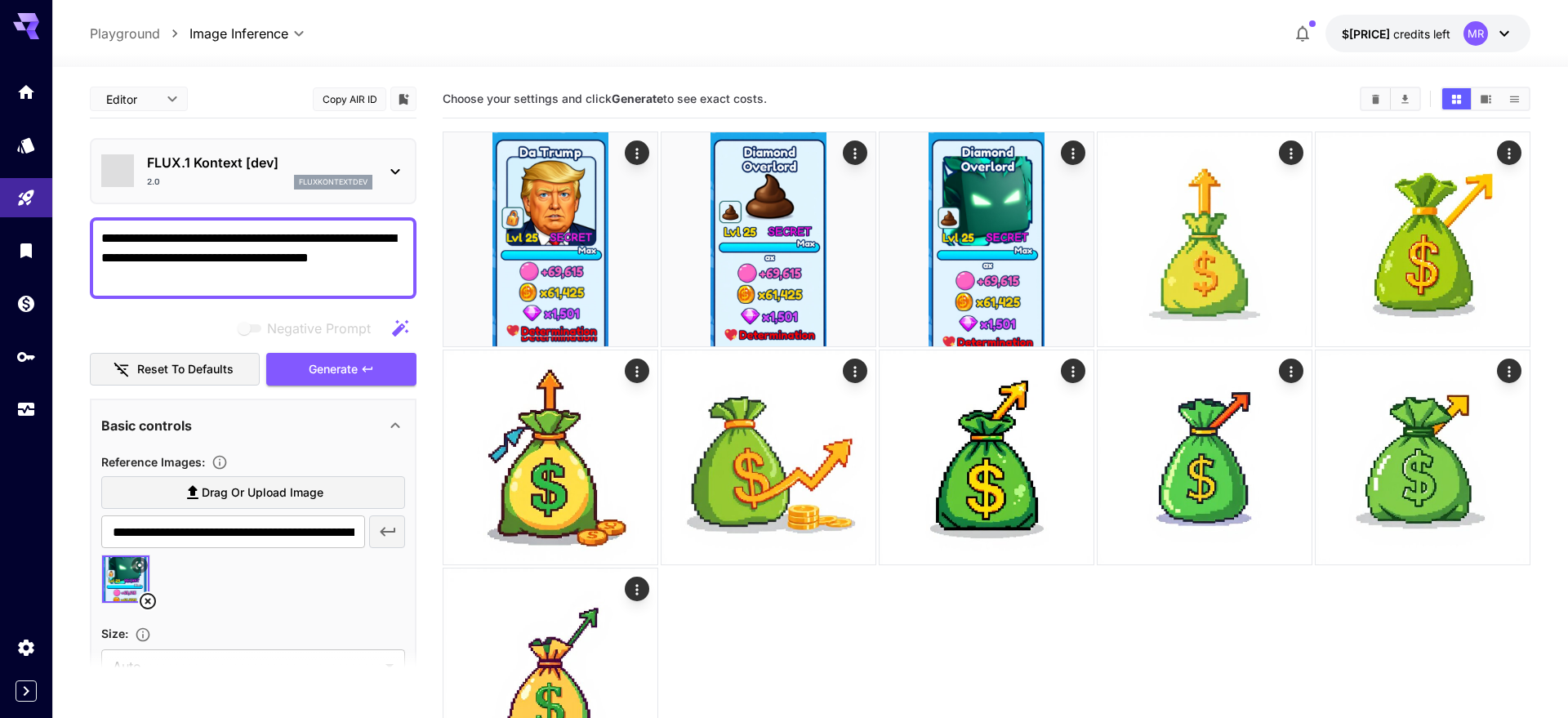 type on "*******" 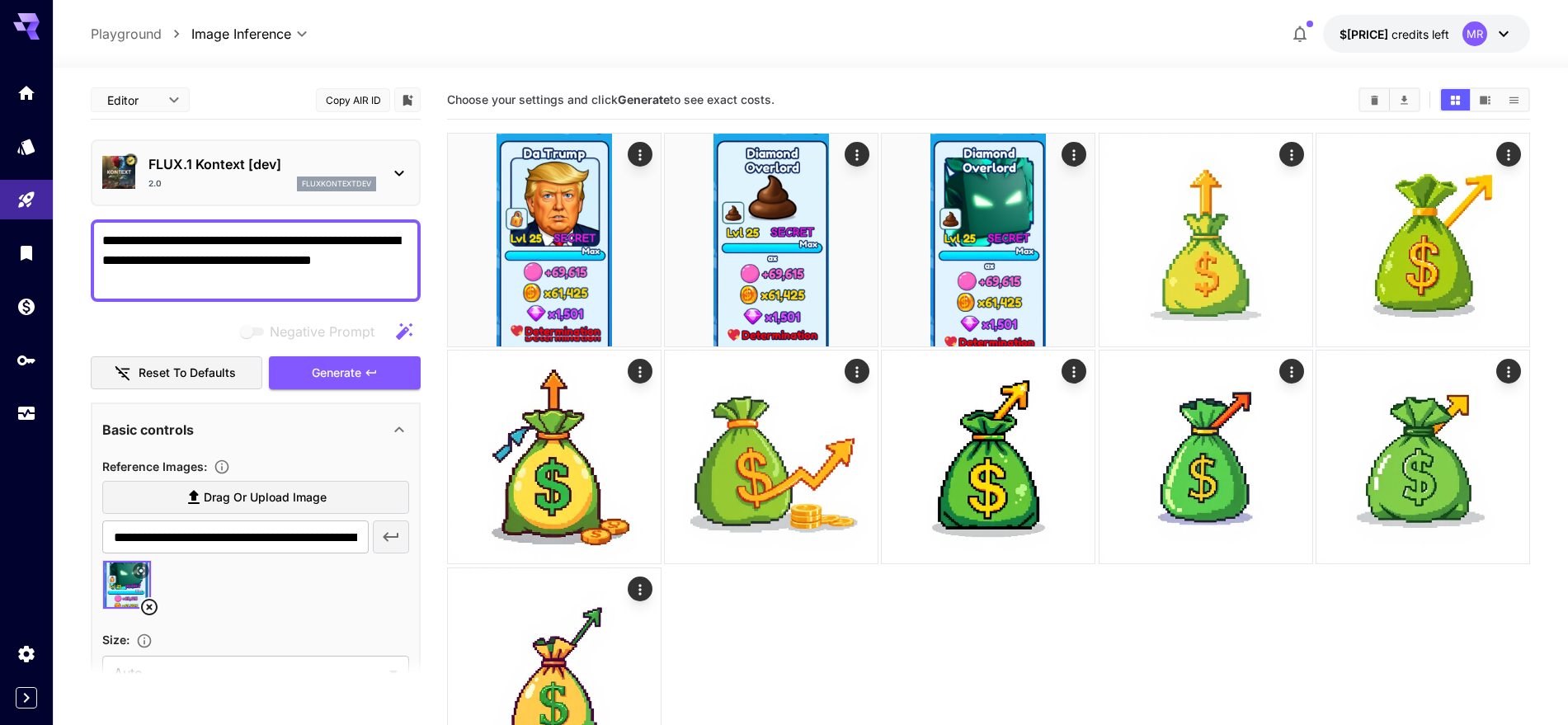 drag, startPoint x: 310, startPoint y: 243, endPoint x: 389, endPoint y: 242, distance: 79.00633 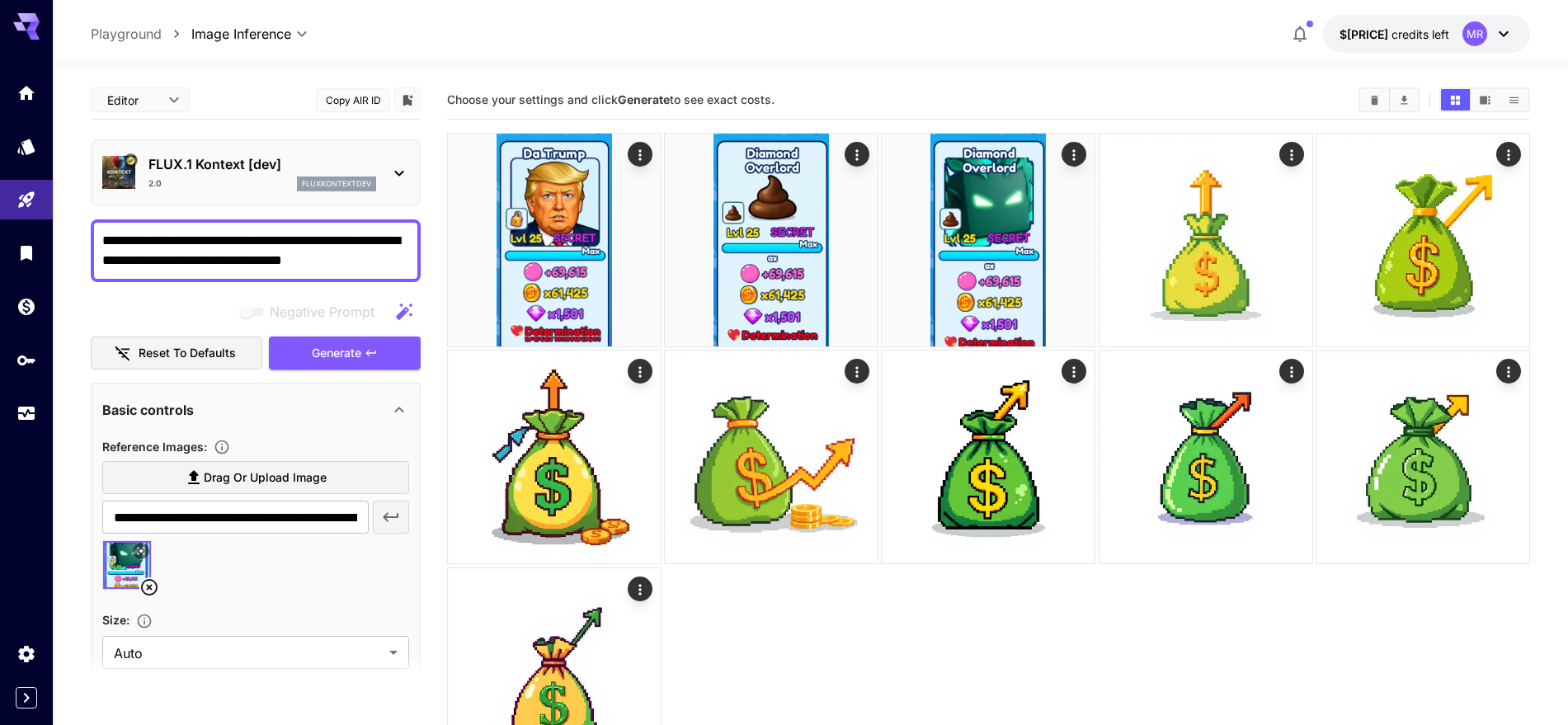 drag, startPoint x: 288, startPoint y: 262, endPoint x: 348, endPoint y: 263, distance: 60.00833 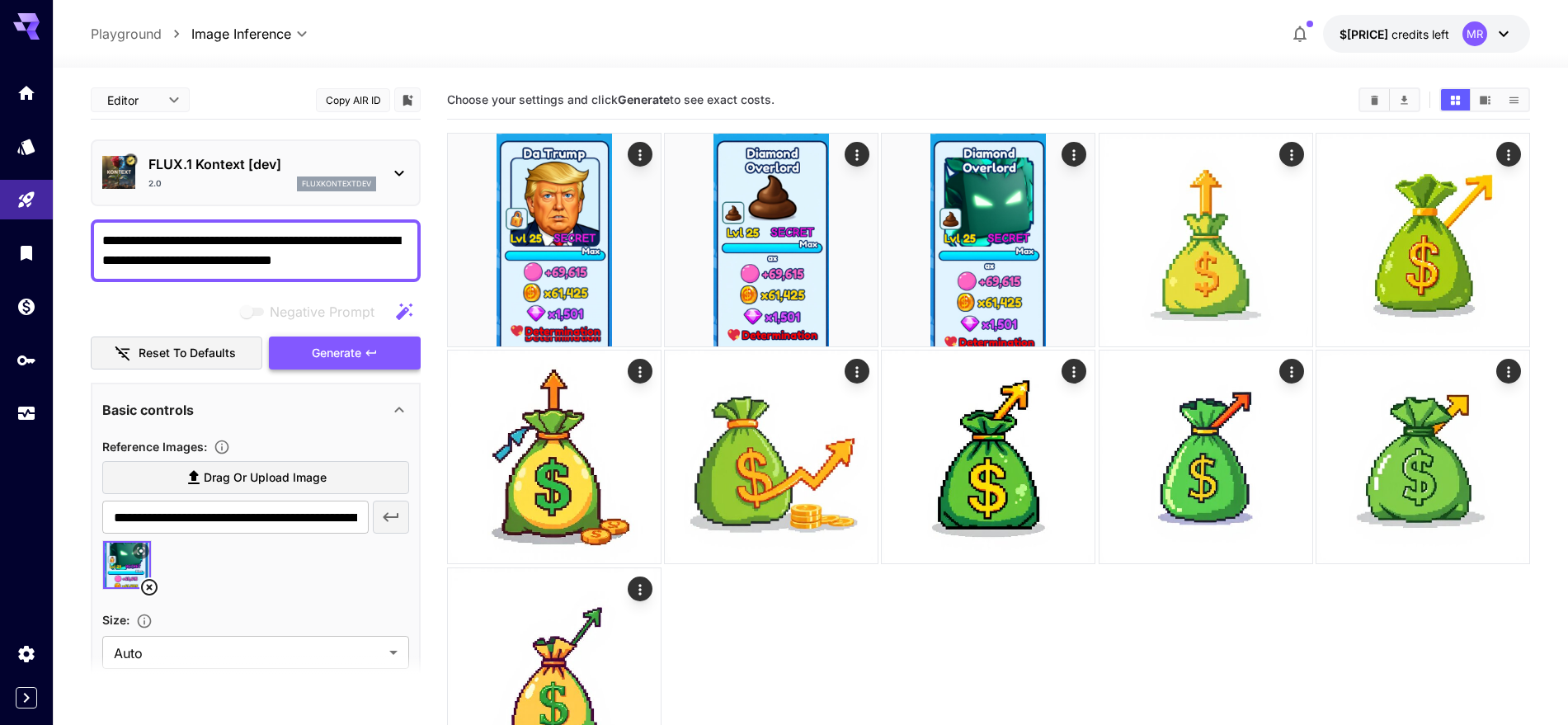 type on "**********" 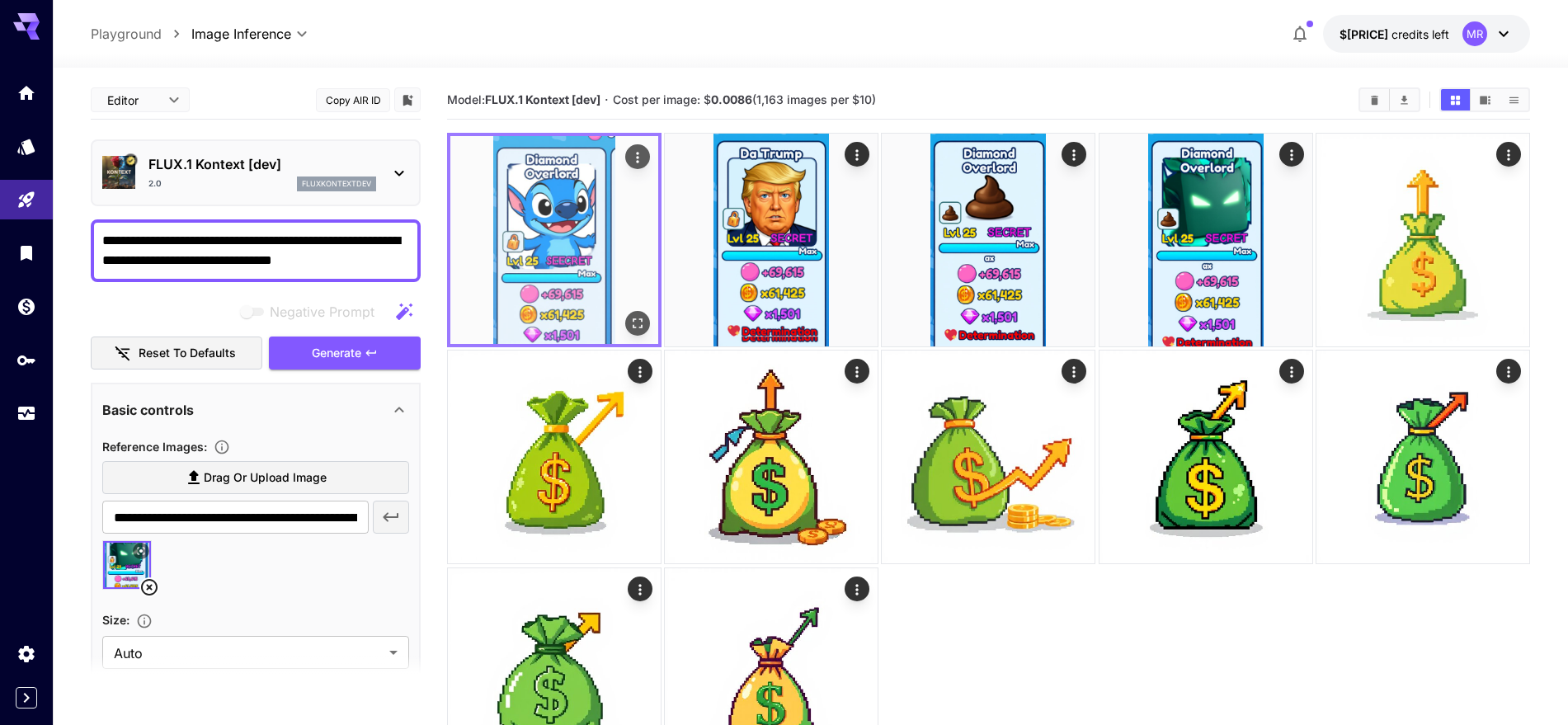 click 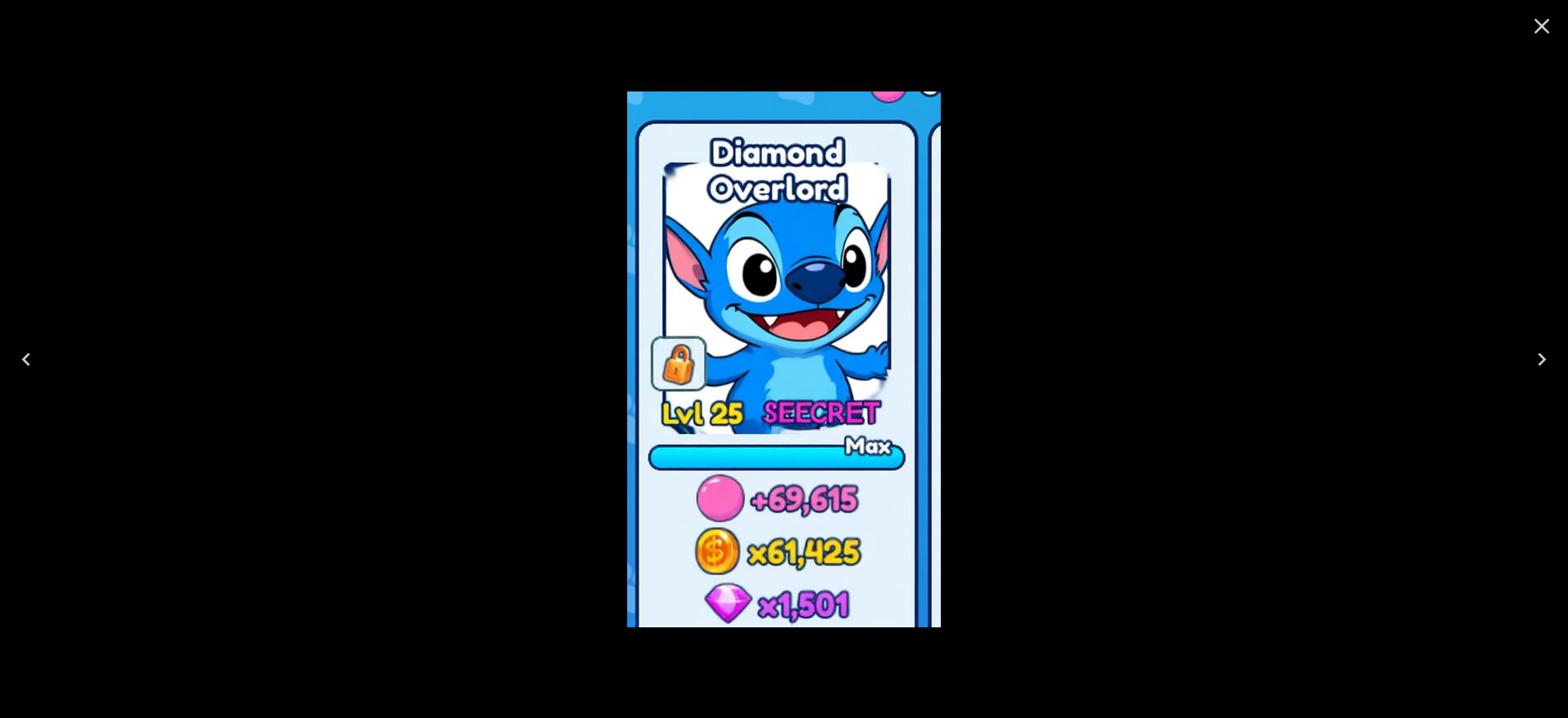 click 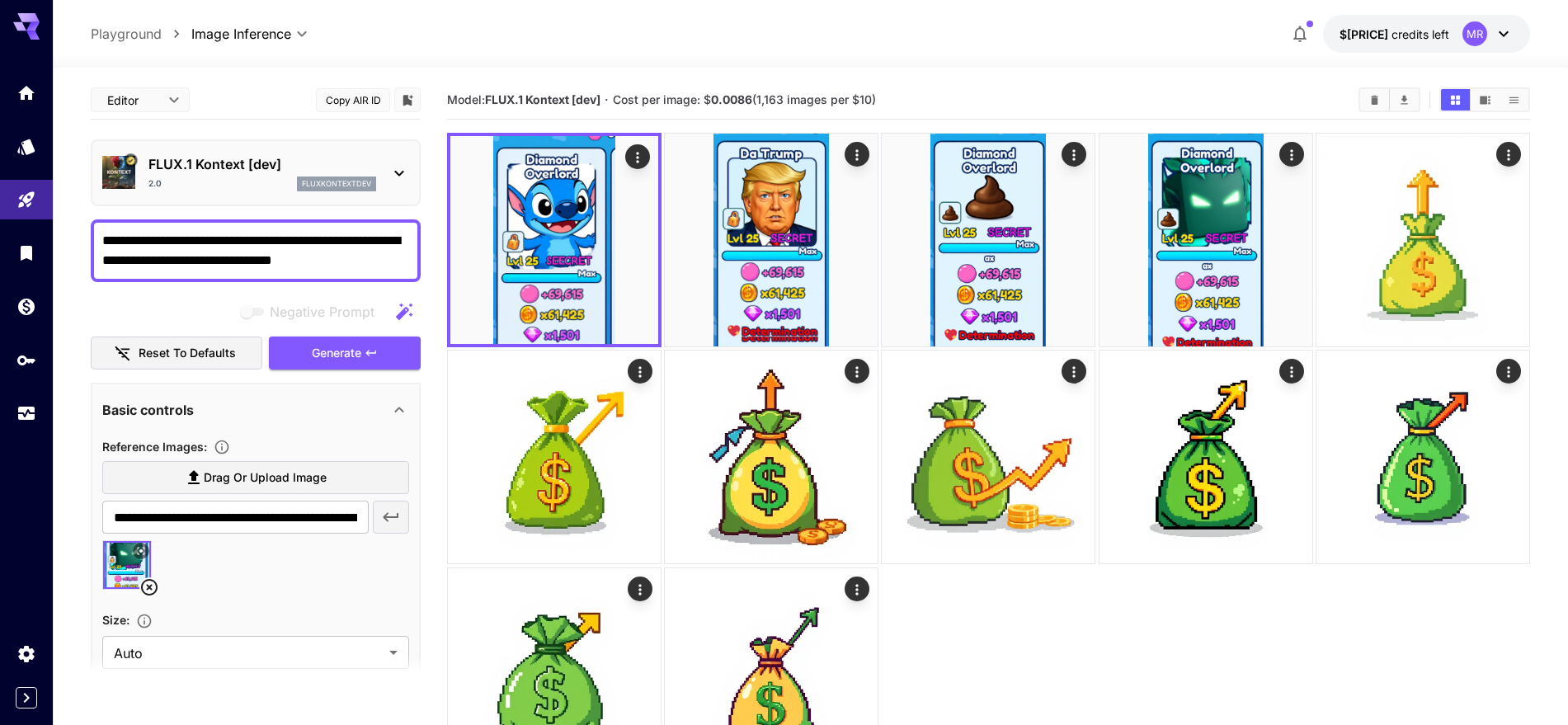 click on "fluxkontextdev" at bounding box center (337, 184) 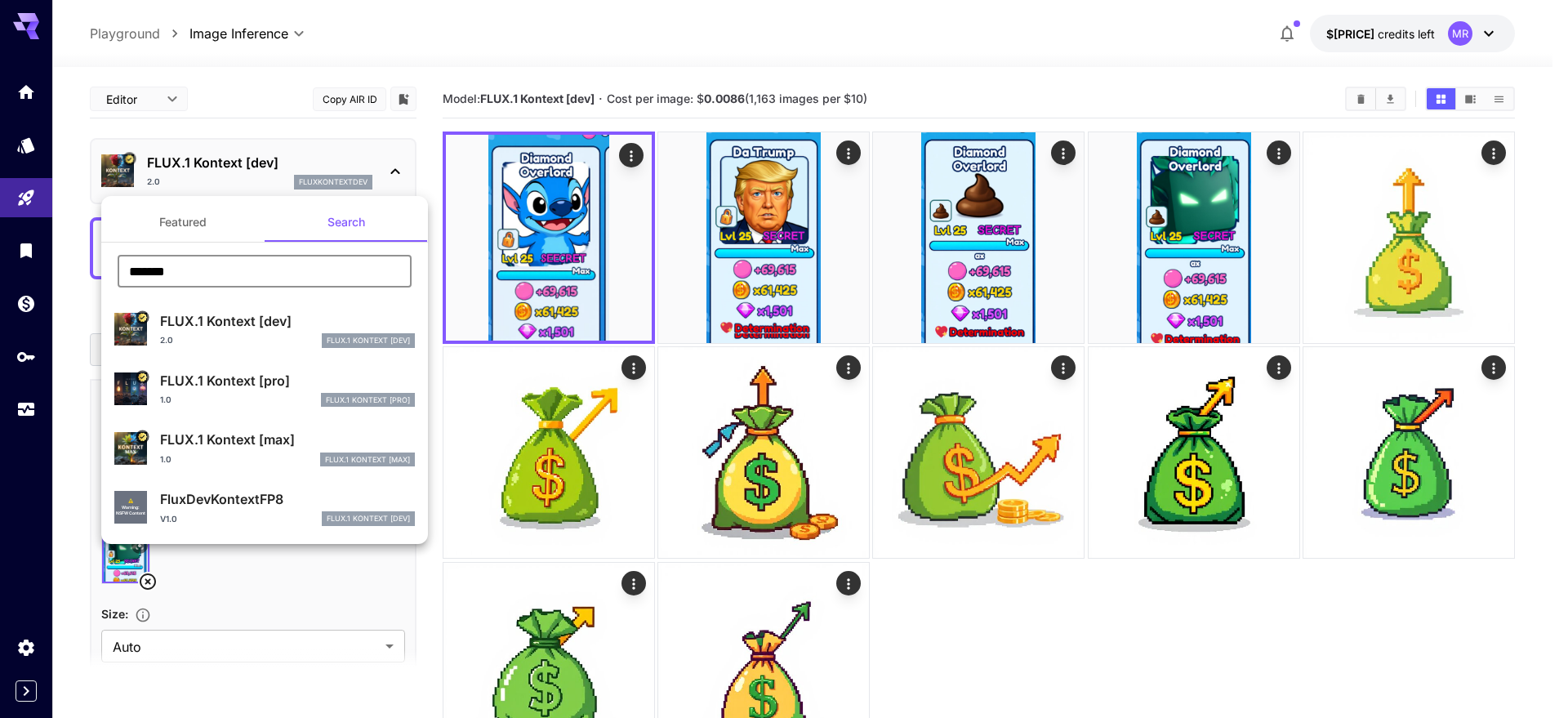 click on "*******" at bounding box center (265, 271) 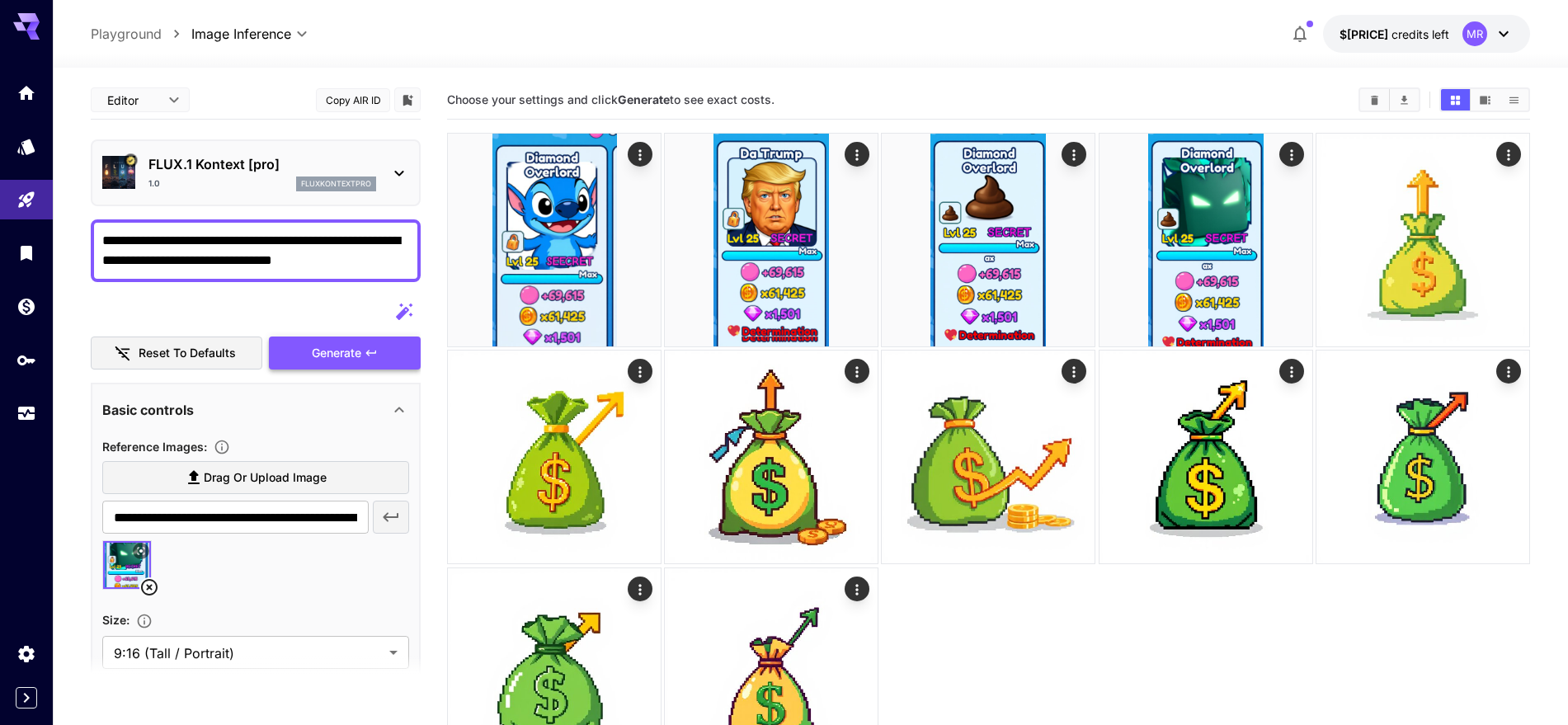 click on "Generate" at bounding box center [337, 353] 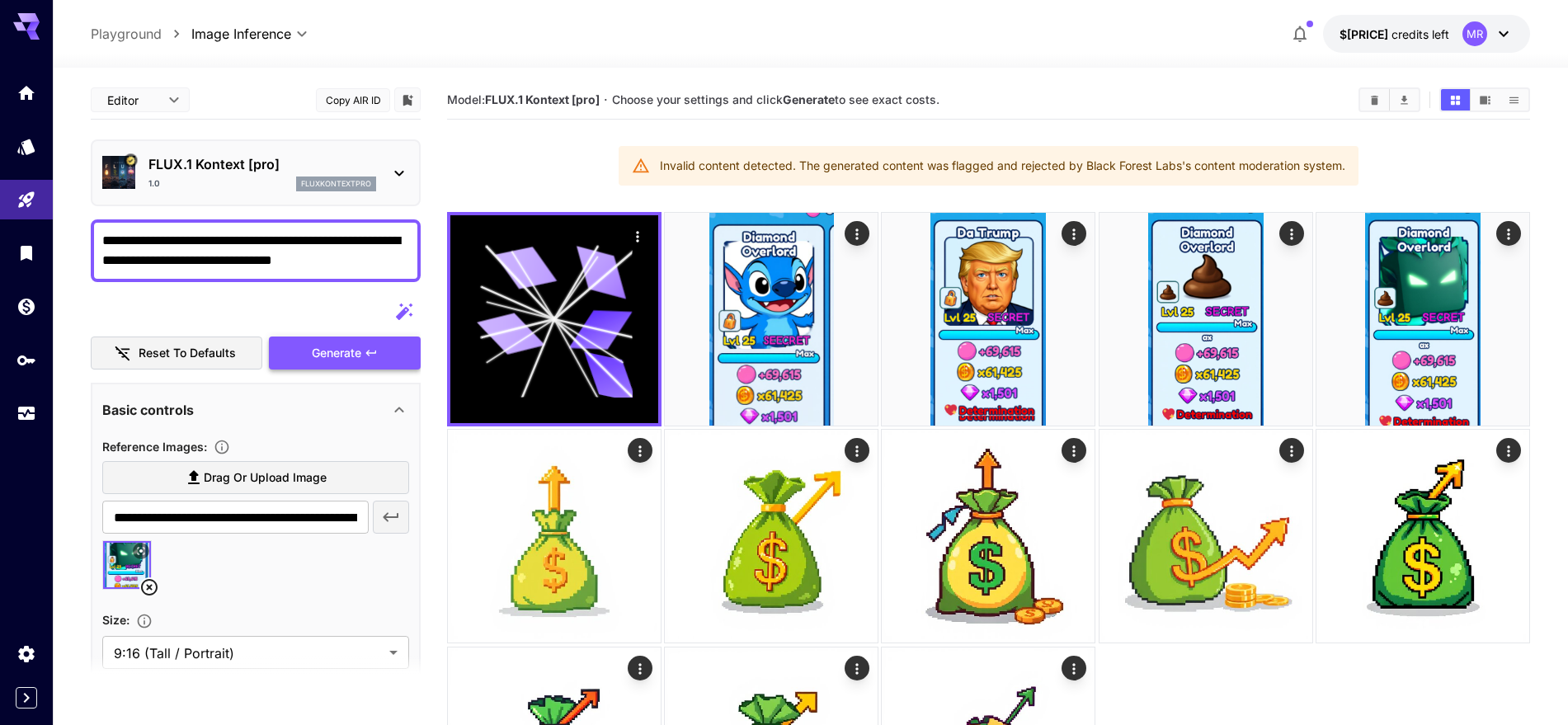click on "Generate" at bounding box center (337, 353) 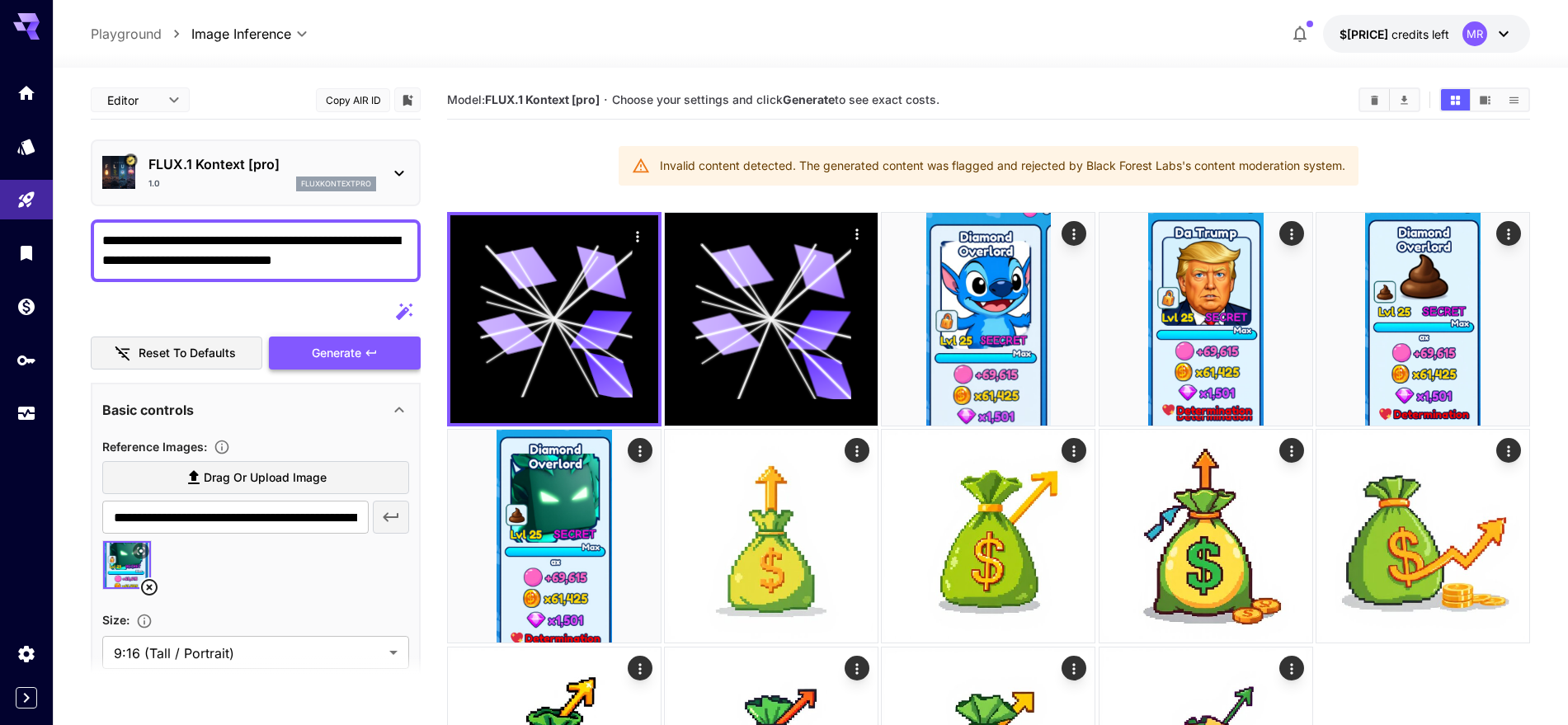 click on "Generate" at bounding box center [337, 353] 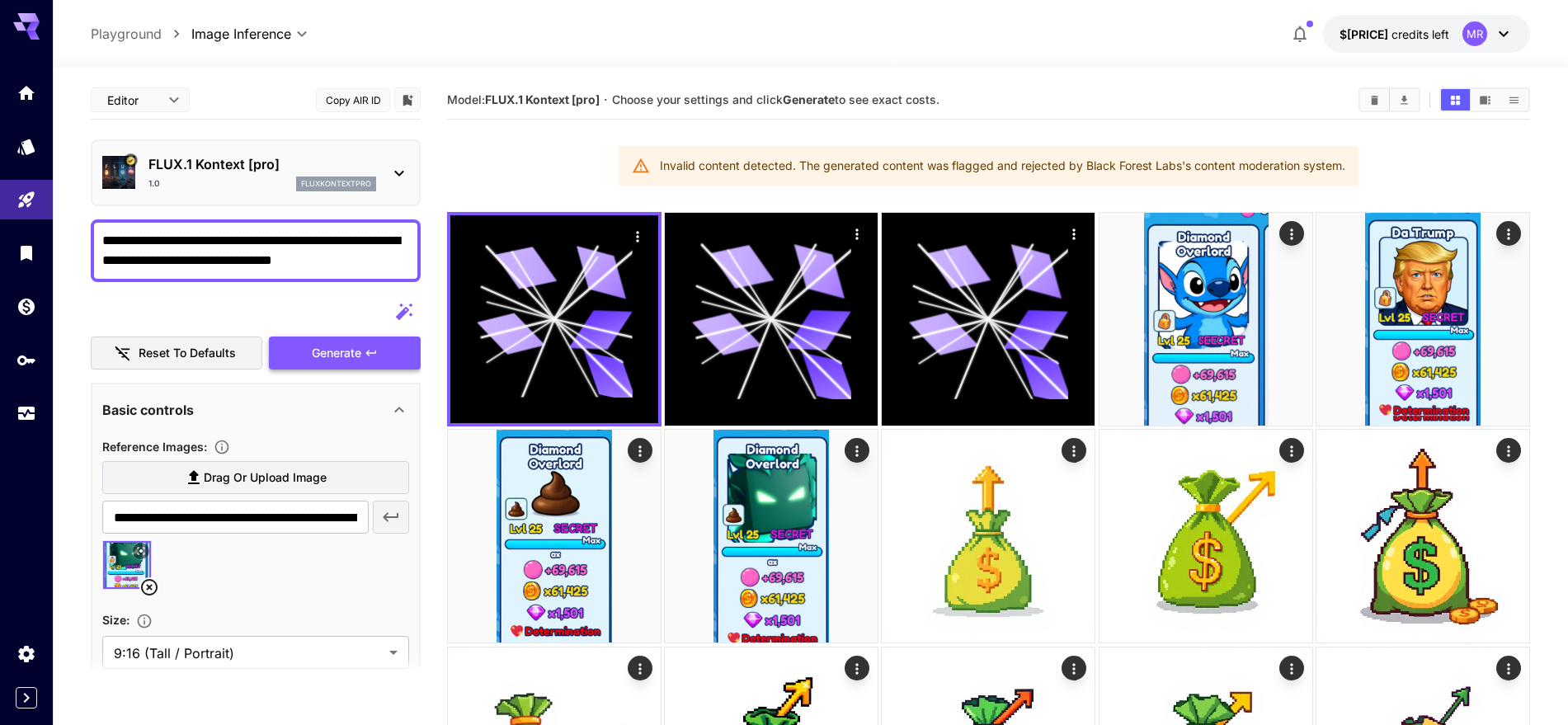 click on "Generate" at bounding box center (337, 353) 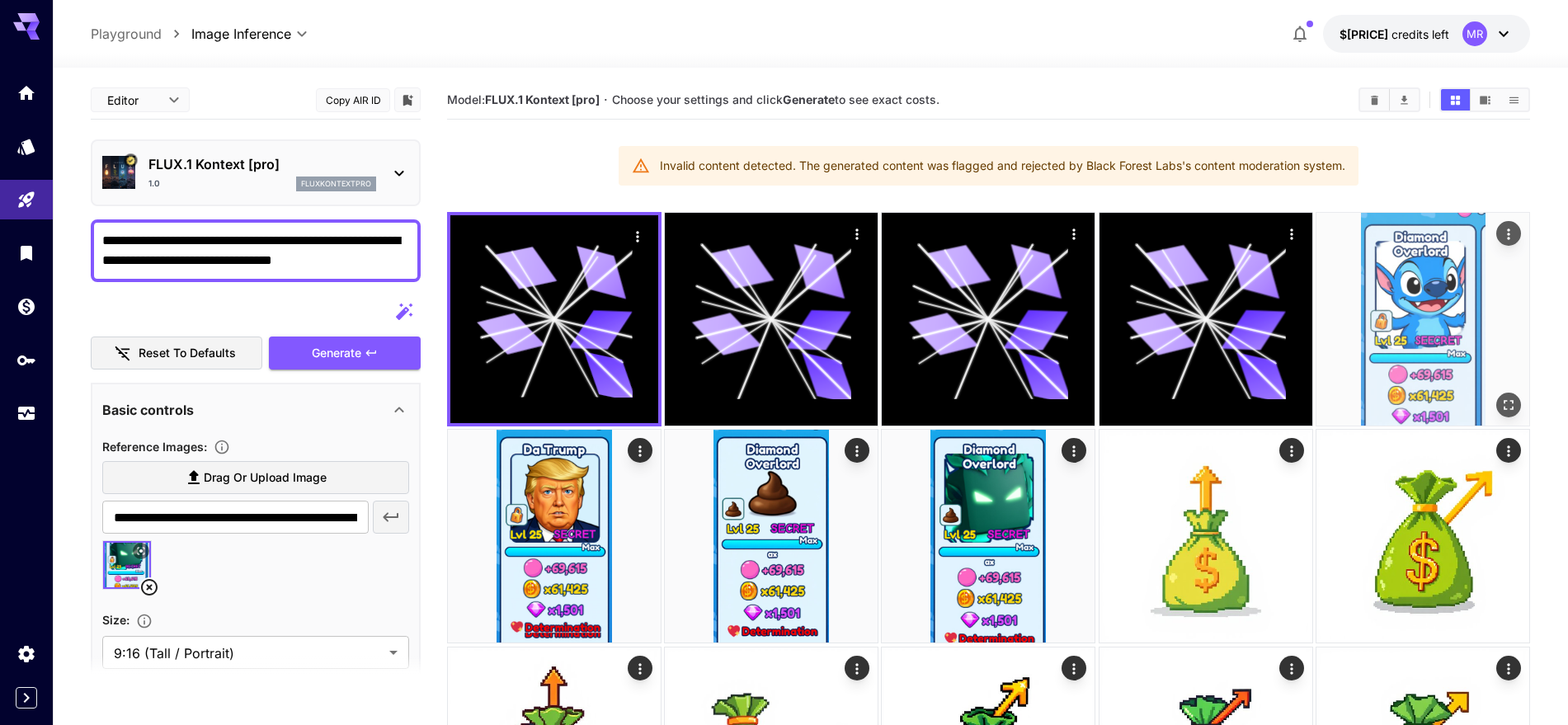 click 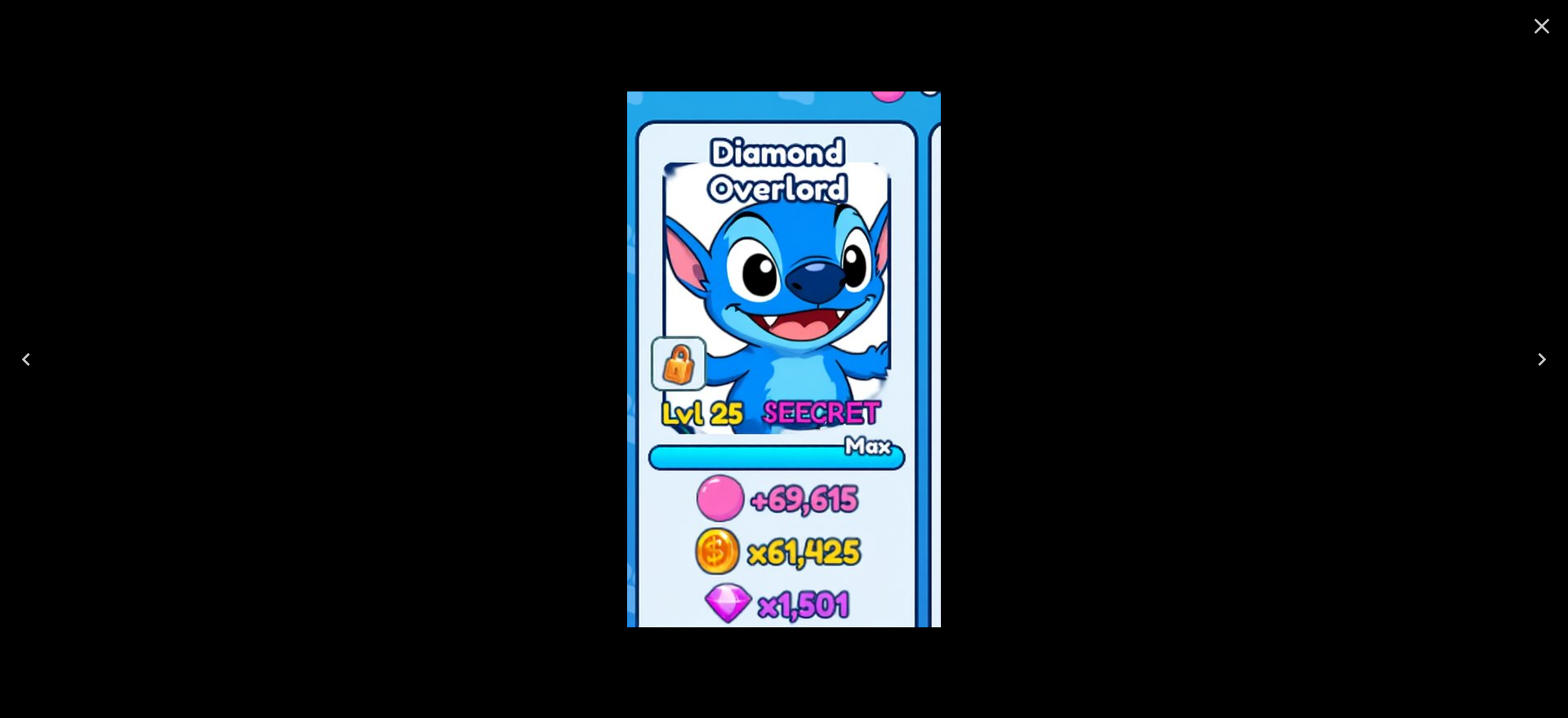 click at bounding box center (784, 359) 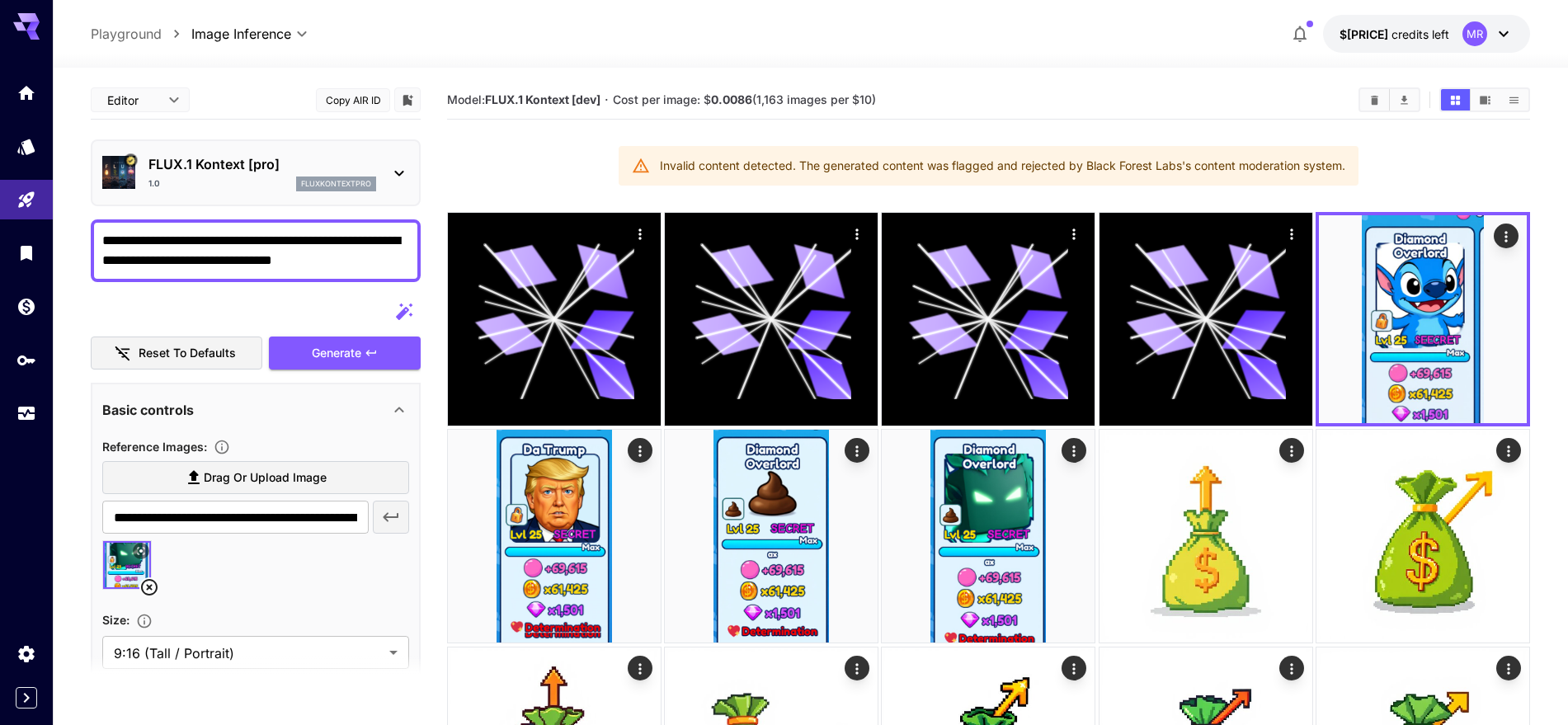 click on "**********" at bounding box center [256, 251] 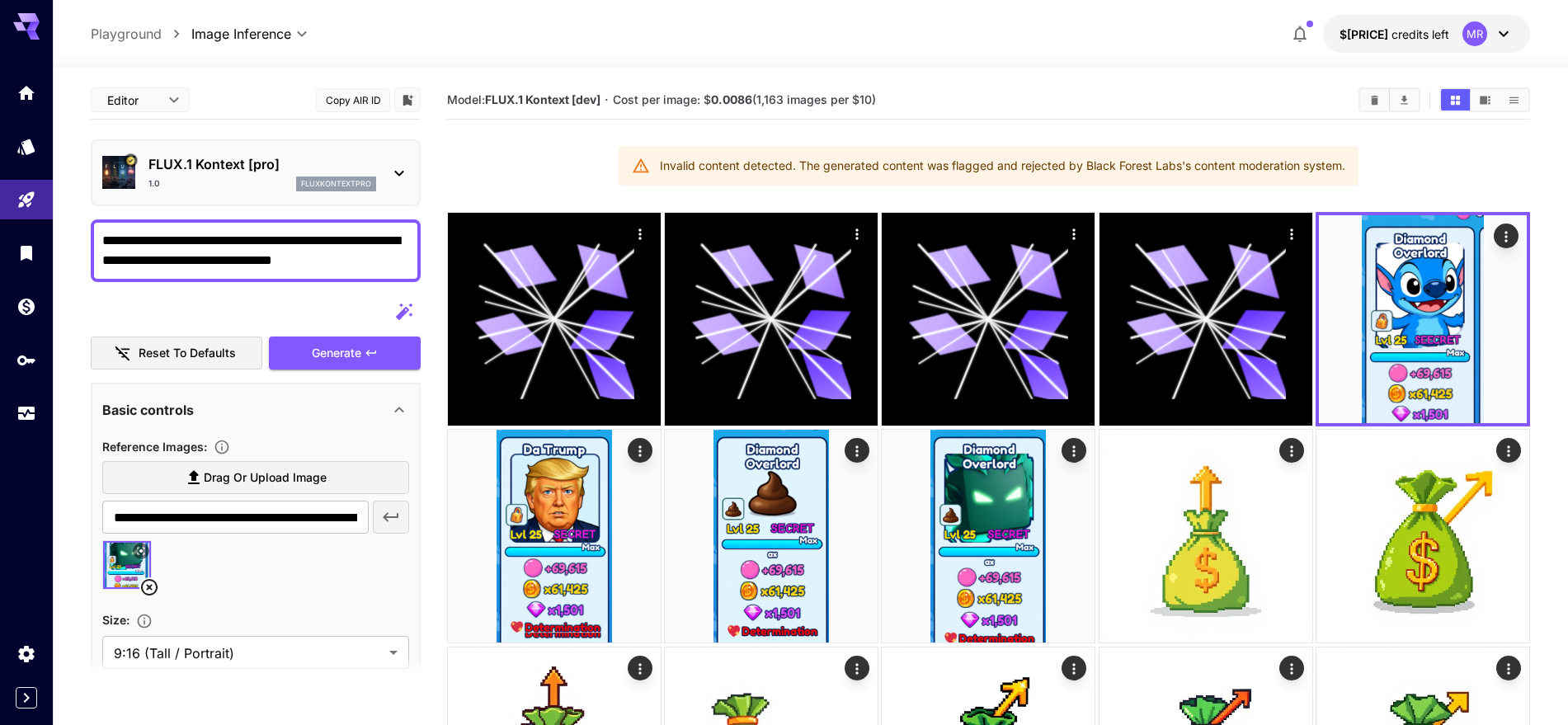 drag, startPoint x: 300, startPoint y: 238, endPoint x: 403, endPoint y: 242, distance: 103.07764 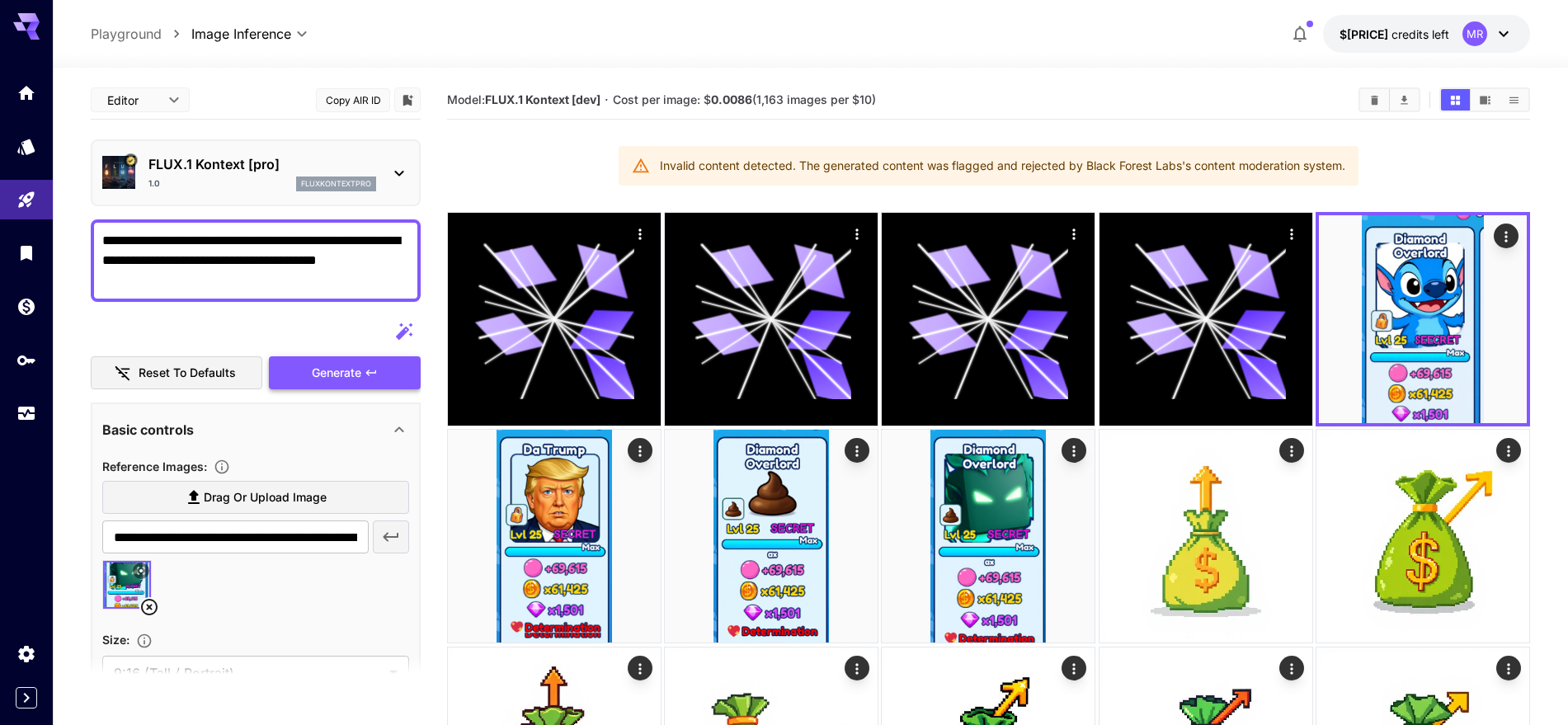 click 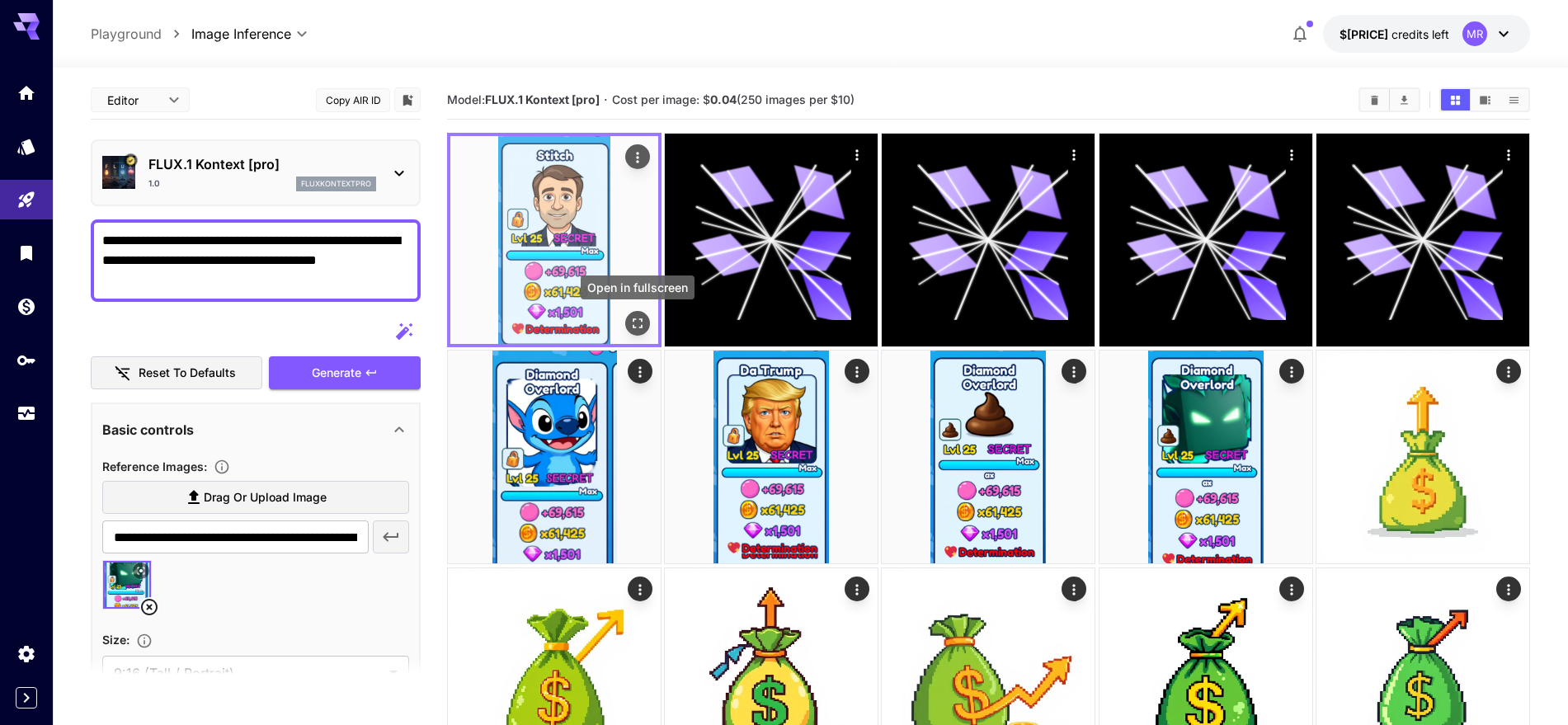 click at bounding box center (638, 323) 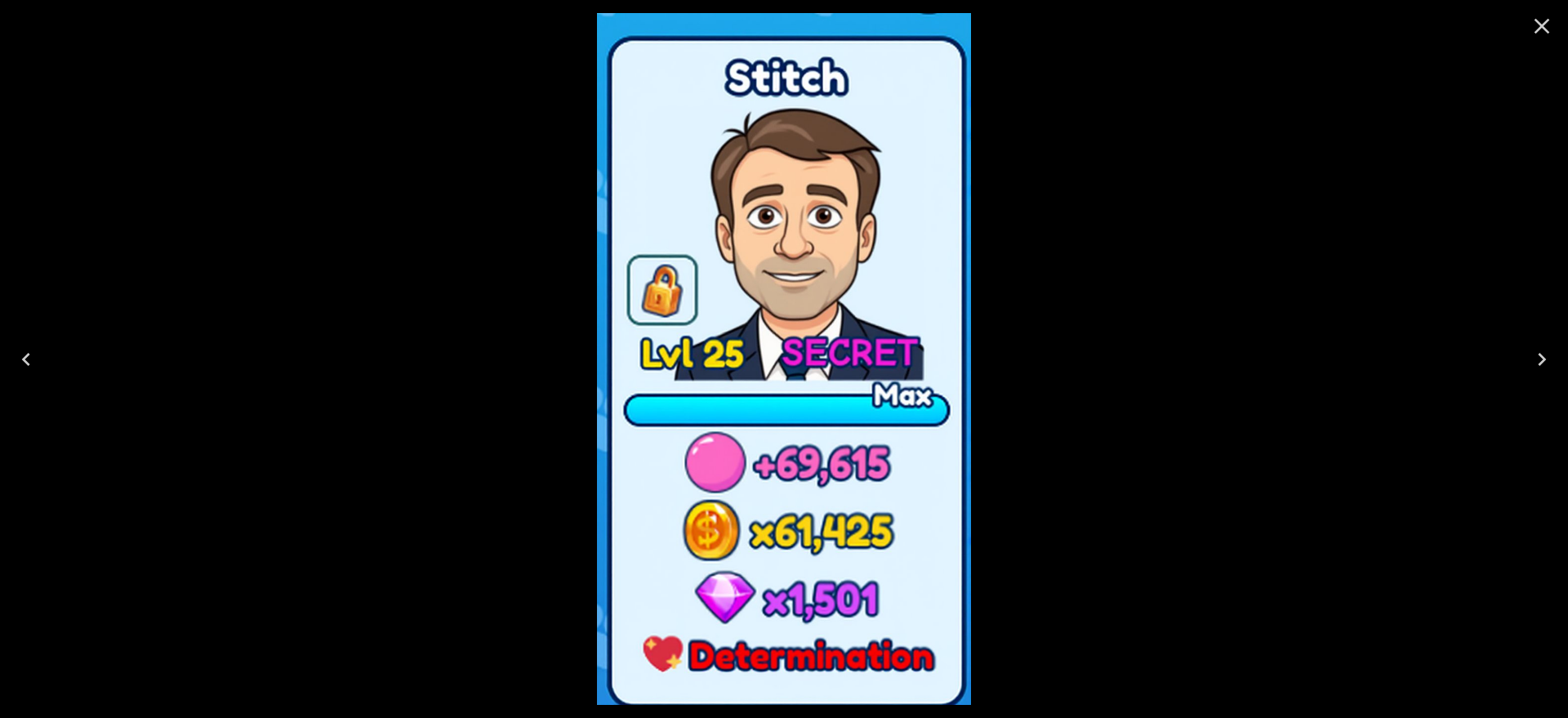 click 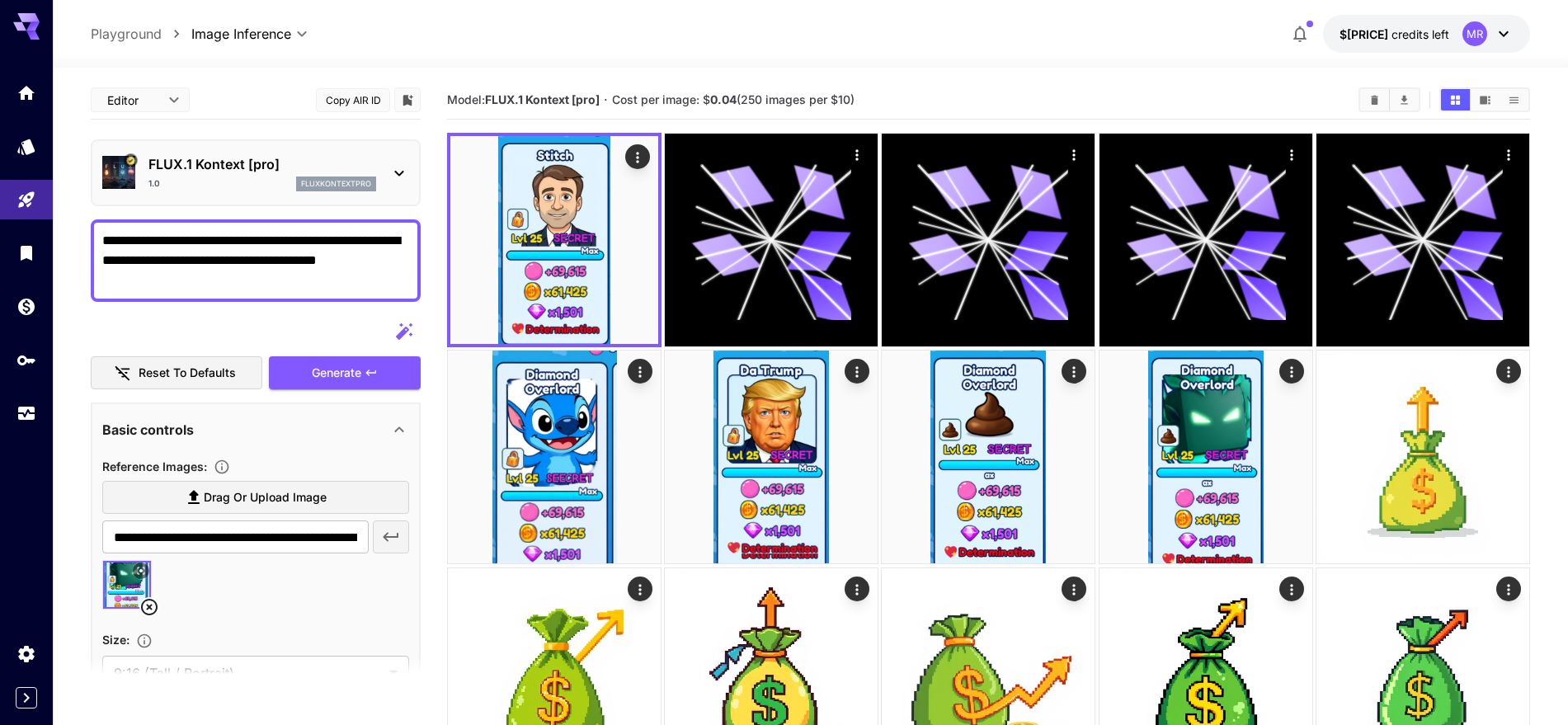 click on "**********" at bounding box center (256, 261) 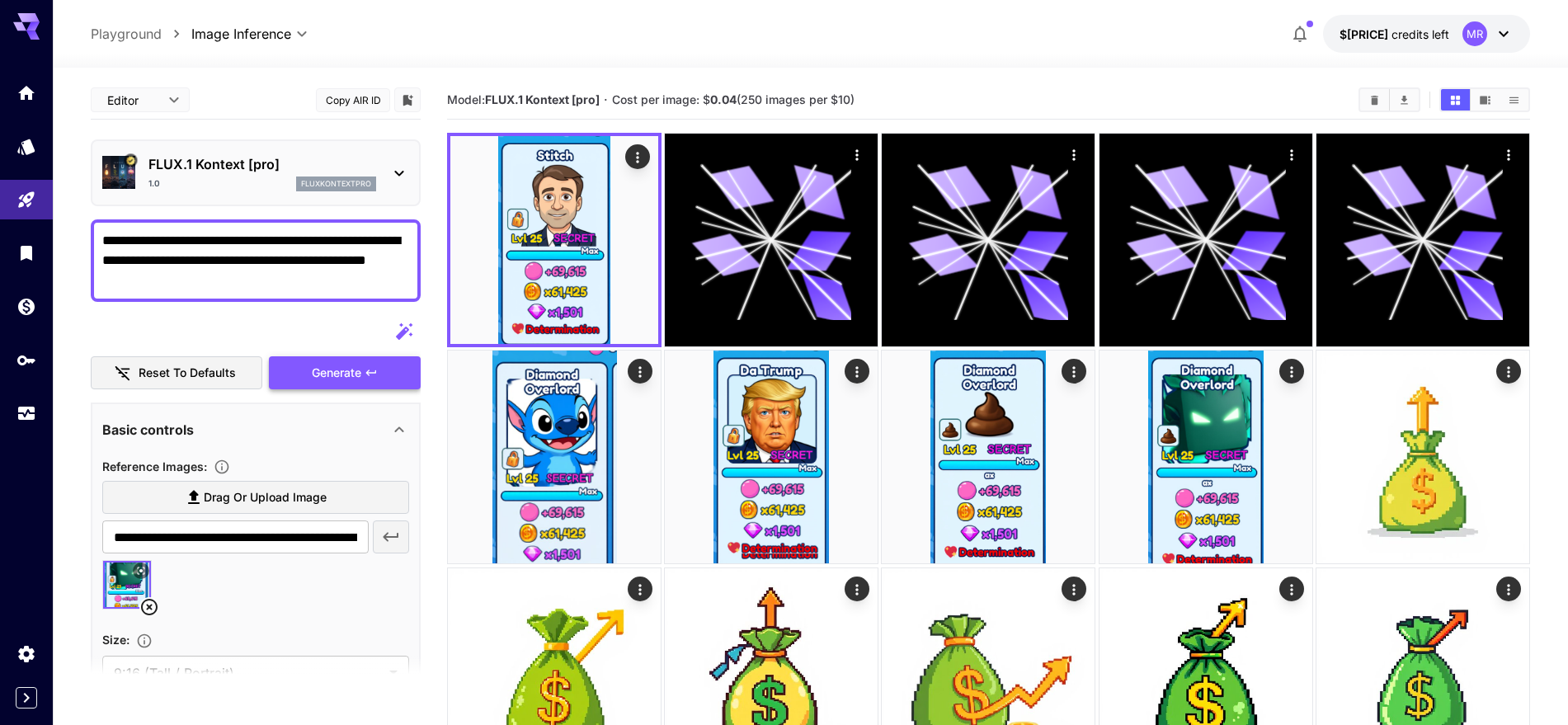 type on "**********" 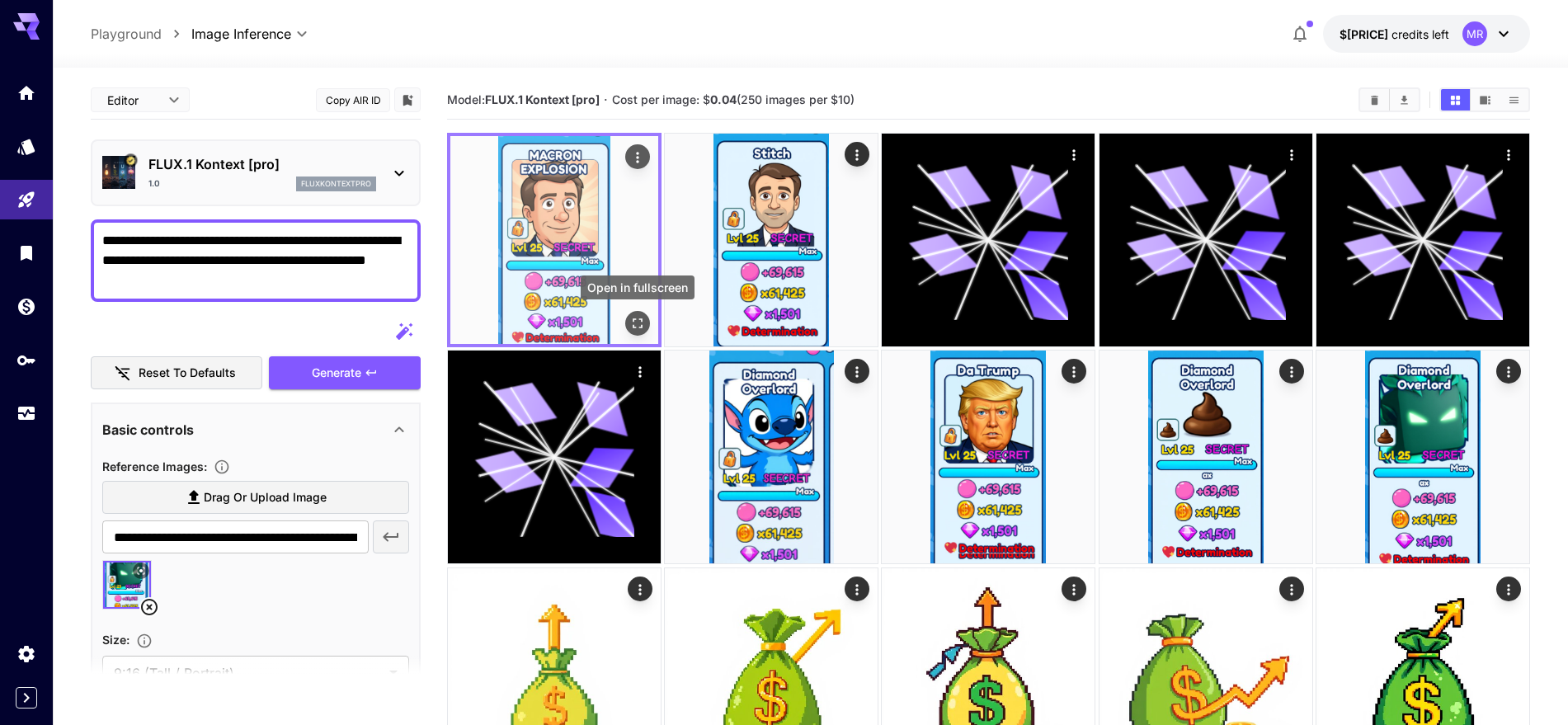 click 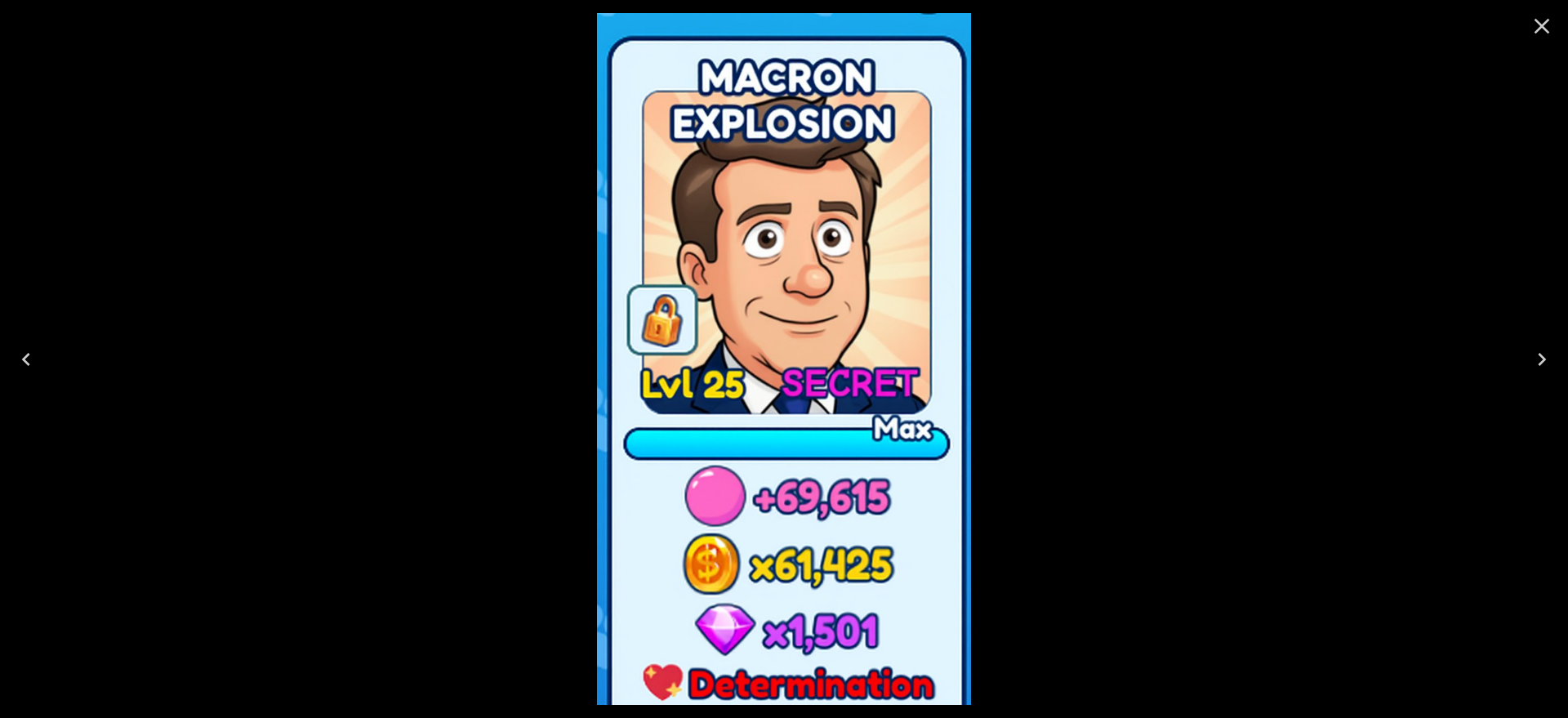 click 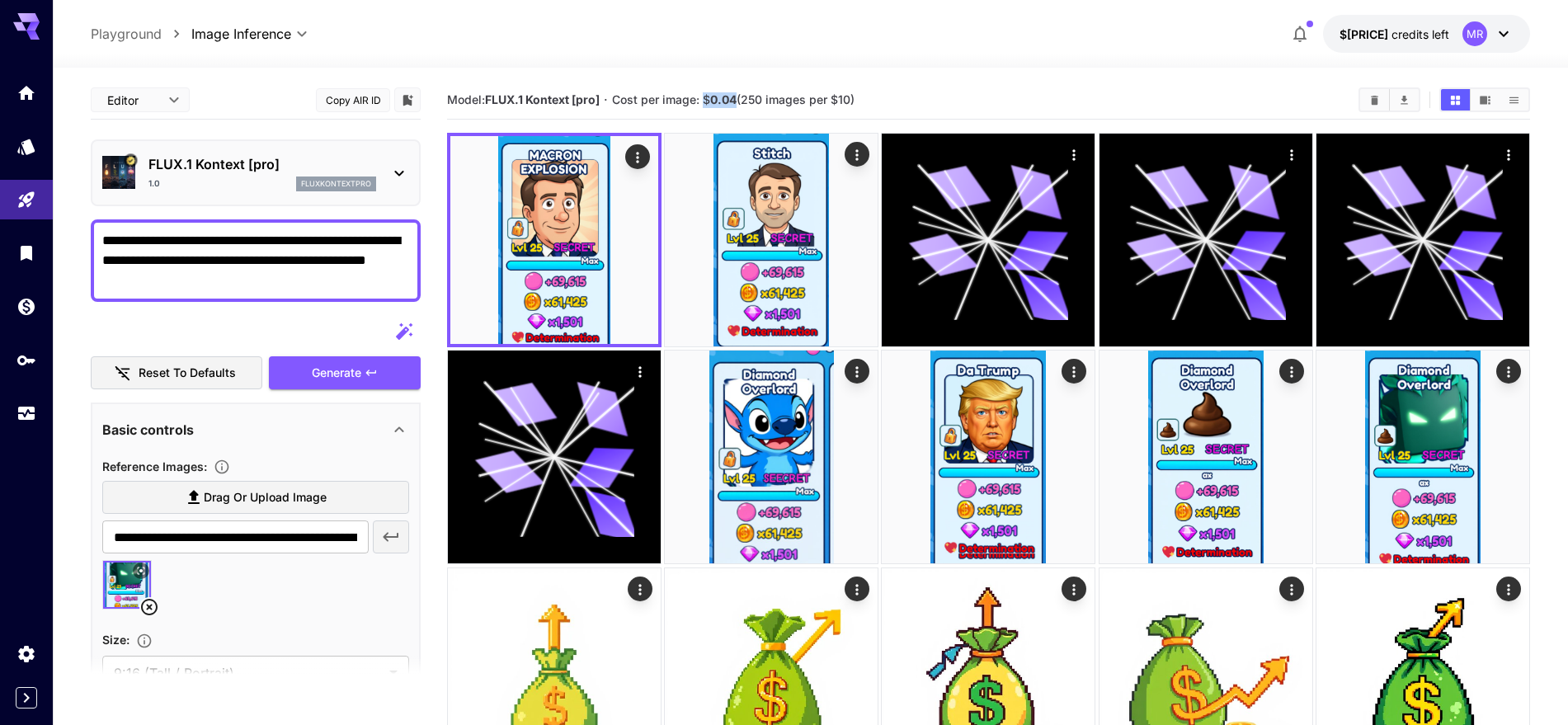 drag, startPoint x: 704, startPoint y: 105, endPoint x: 737, endPoint y: 103, distance: 33.06055 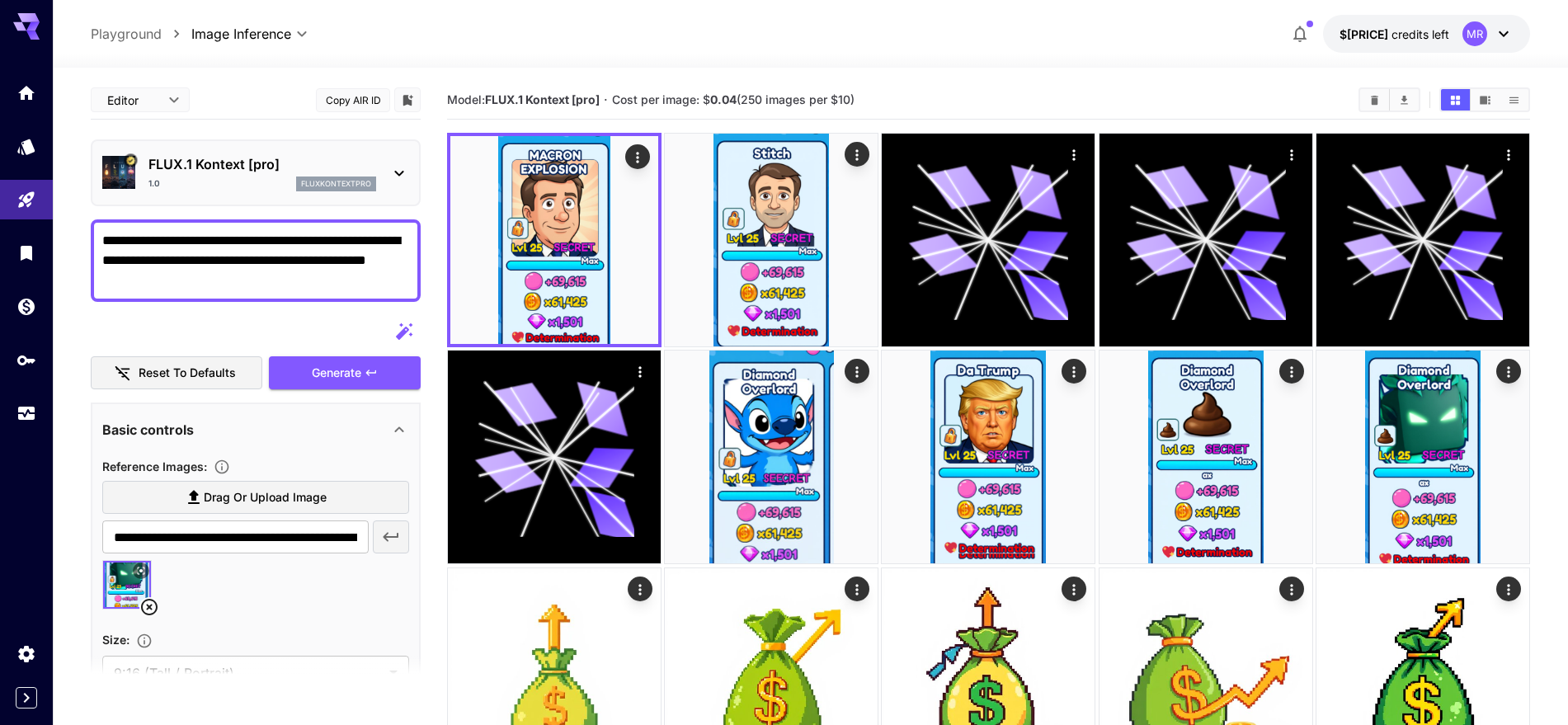 scroll, scrollTop: 410, scrollLeft: 0, axis: vertical 